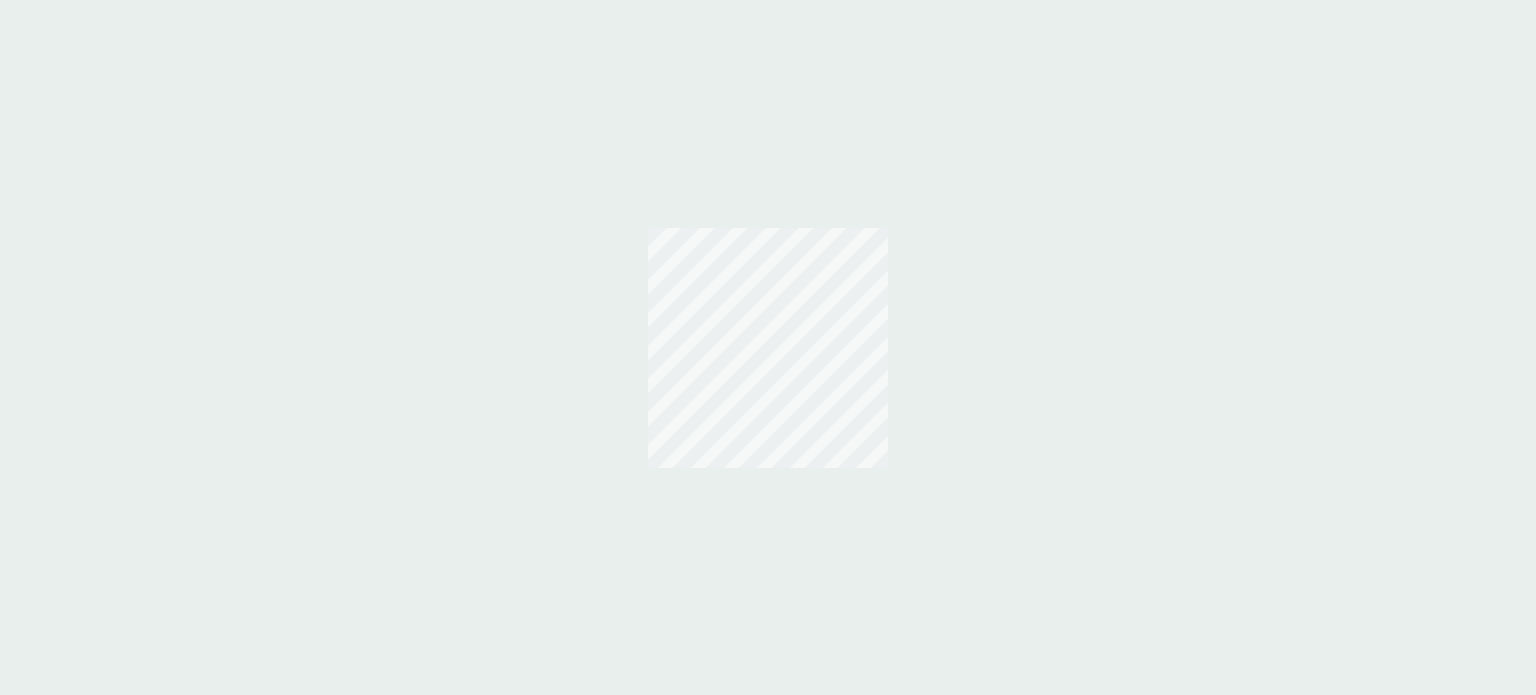 scroll, scrollTop: 0, scrollLeft: 0, axis: both 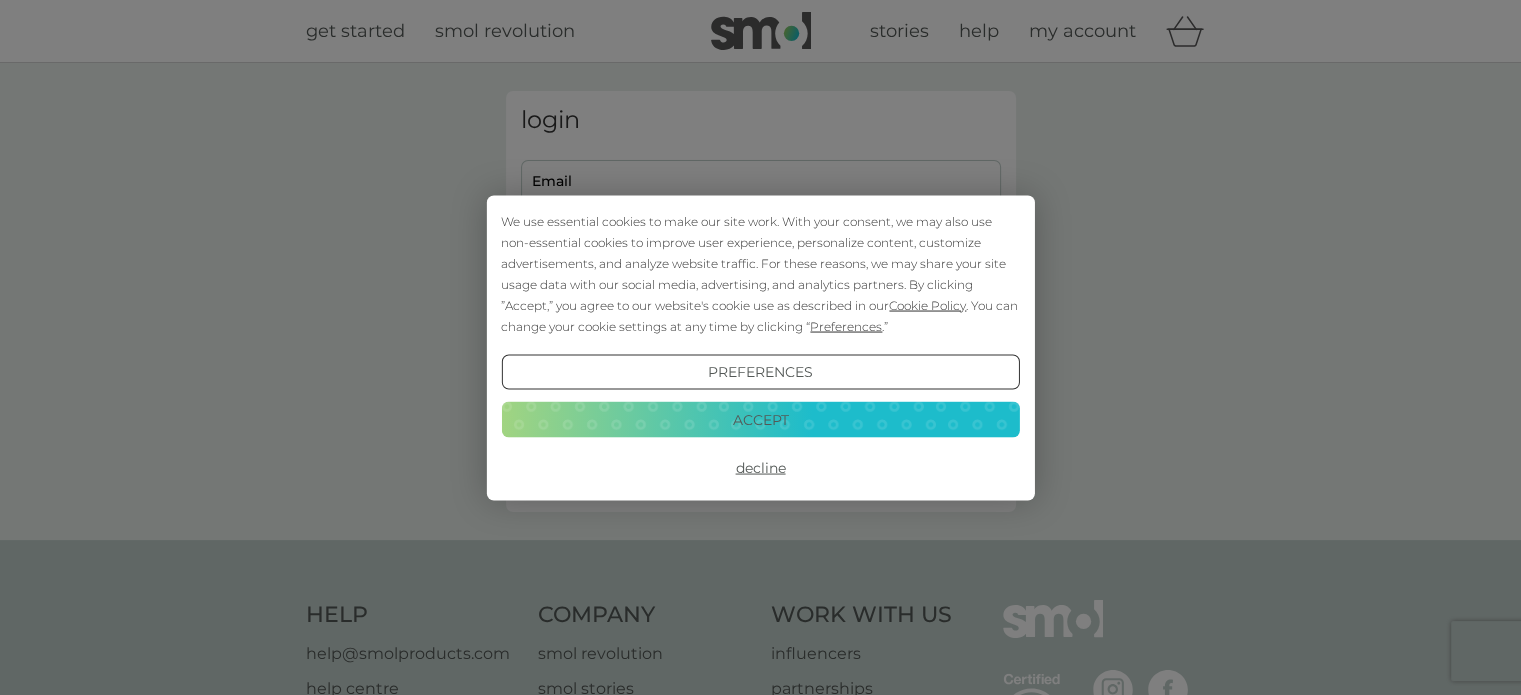 click on "Accept" at bounding box center (760, 420) 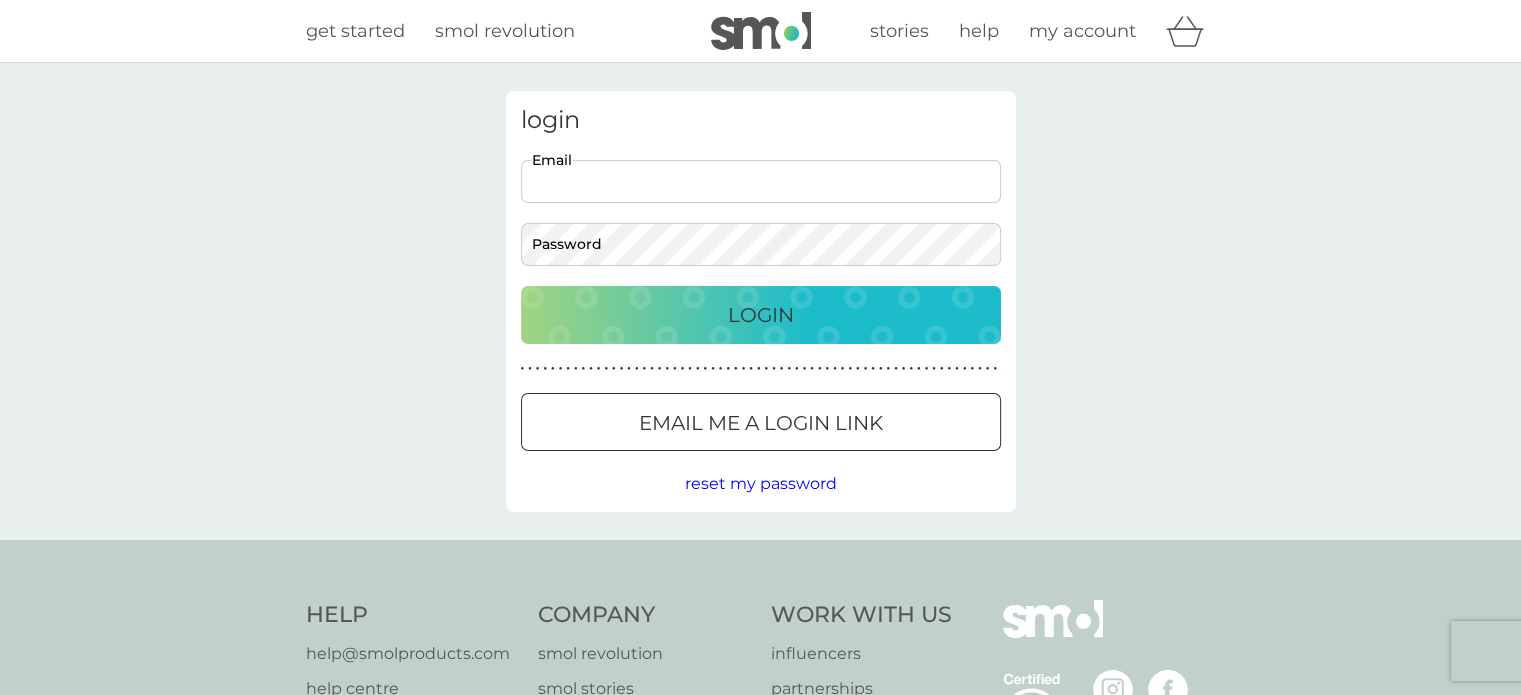 click on "Email" at bounding box center [761, 181] 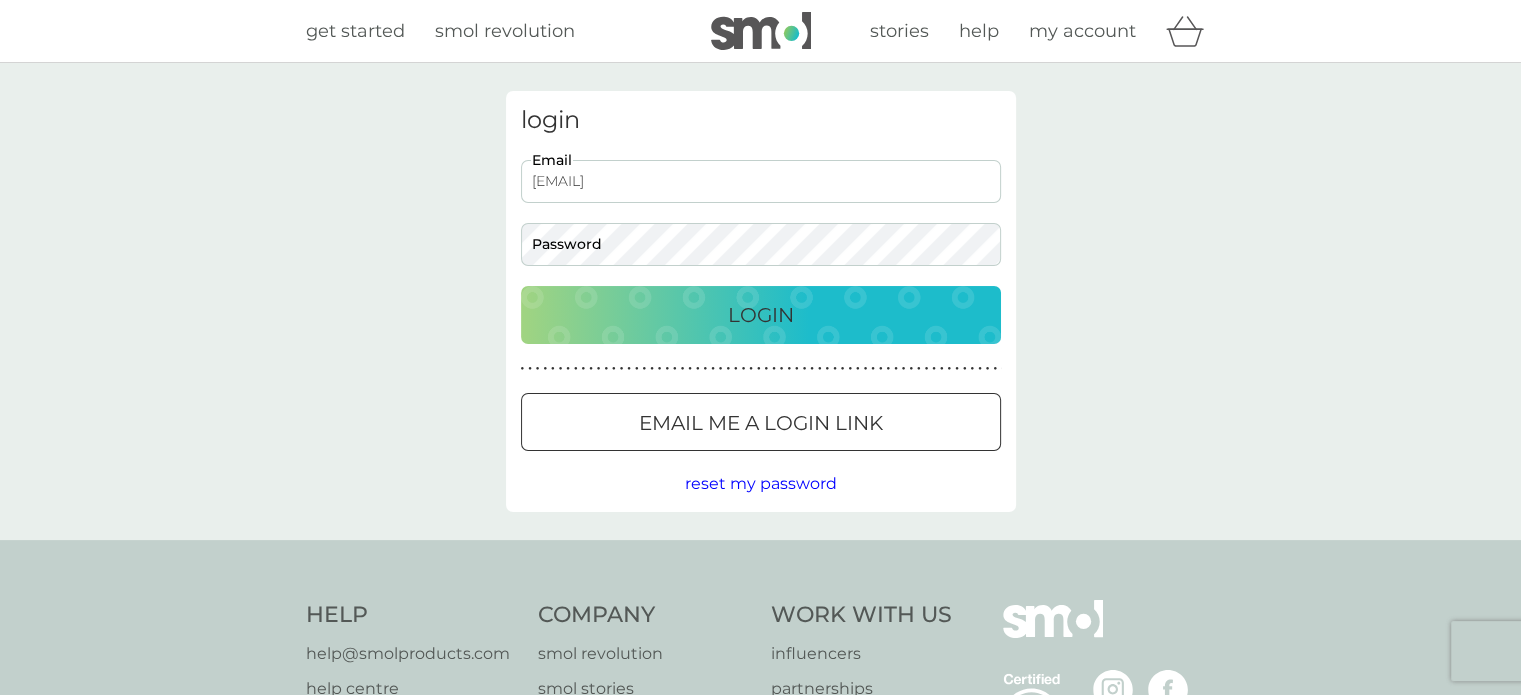 click on "login jasmin.lukasz89@gmail.com Email Password Login ● ● ● ● ● ● ● ● ● ● ● ● ● ● ● ● ● ● ● ● ● ● ● ● ● ● ● ● ● ● ● ● ● ● ● ● ● ● ● ● ● ● ● ● ● ● ● ● ● ● ● ● ● ● ● ● ● ● ● ● ● ● ● ● ● ● ● ● ● ● Email me a login link reset my password" at bounding box center (760, 301) 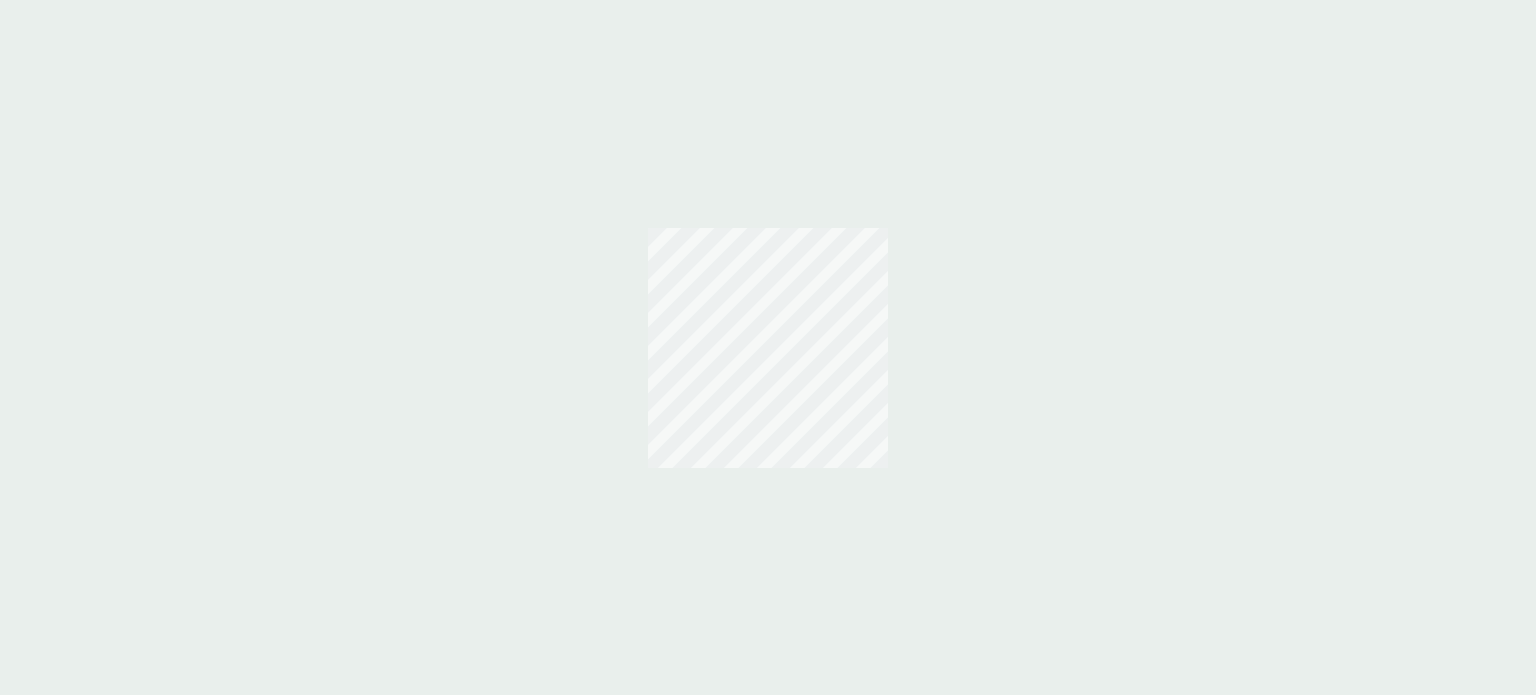 scroll, scrollTop: 0, scrollLeft: 0, axis: both 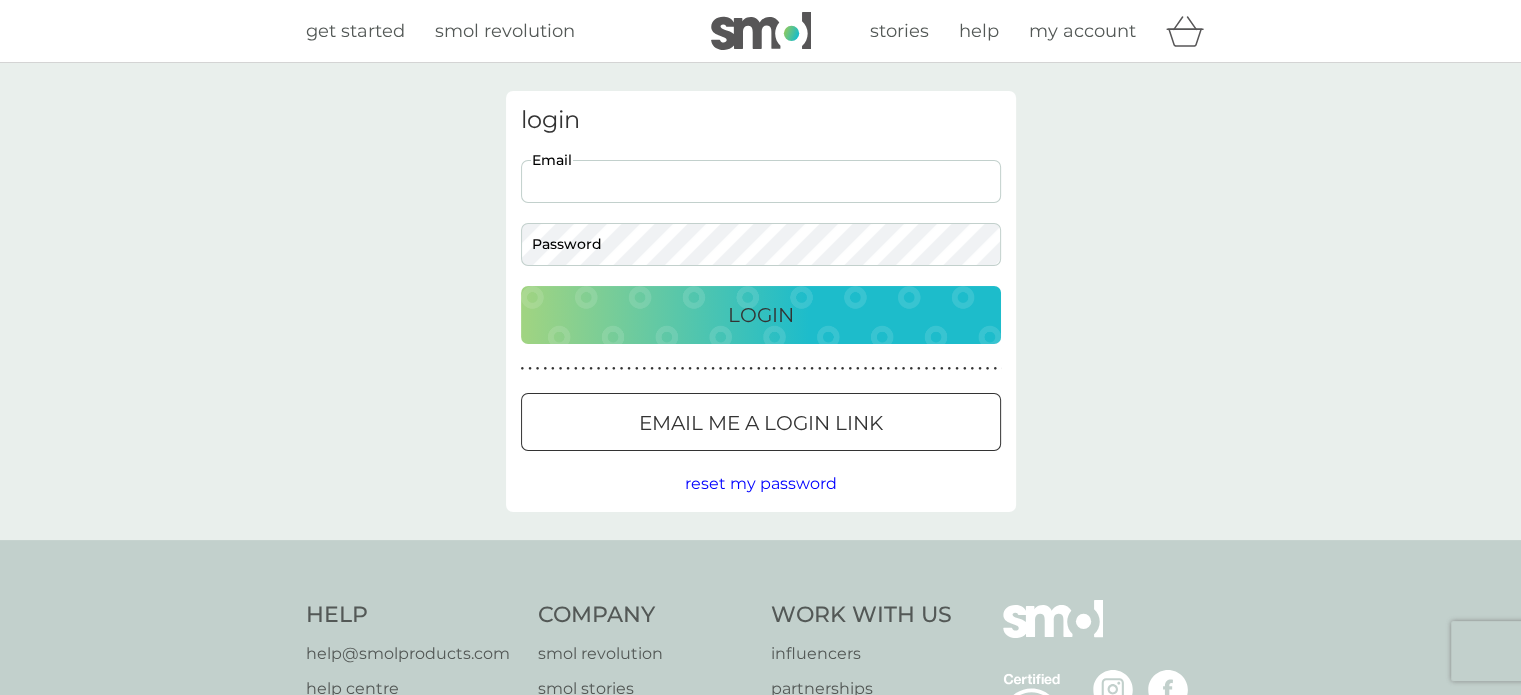 click on "Email" at bounding box center (761, 181) 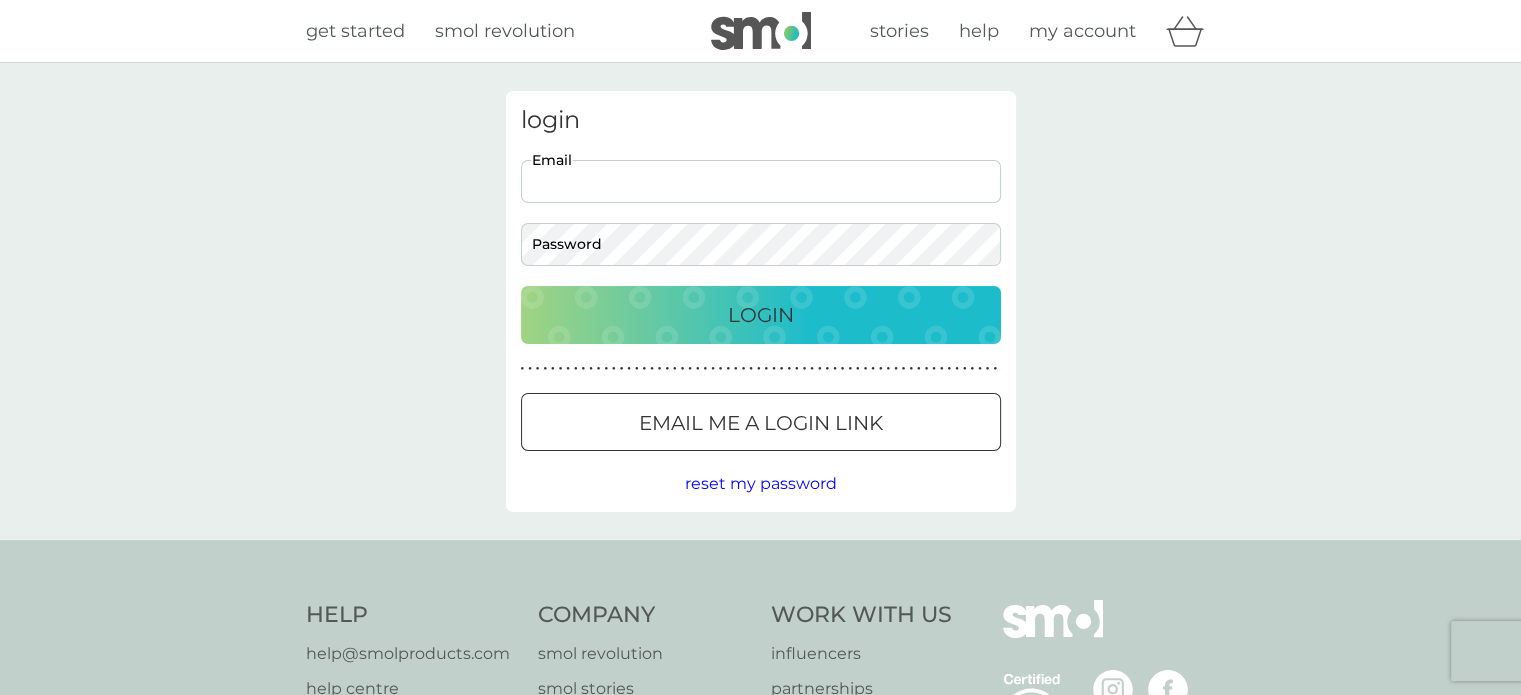 type on "[EMAIL]" 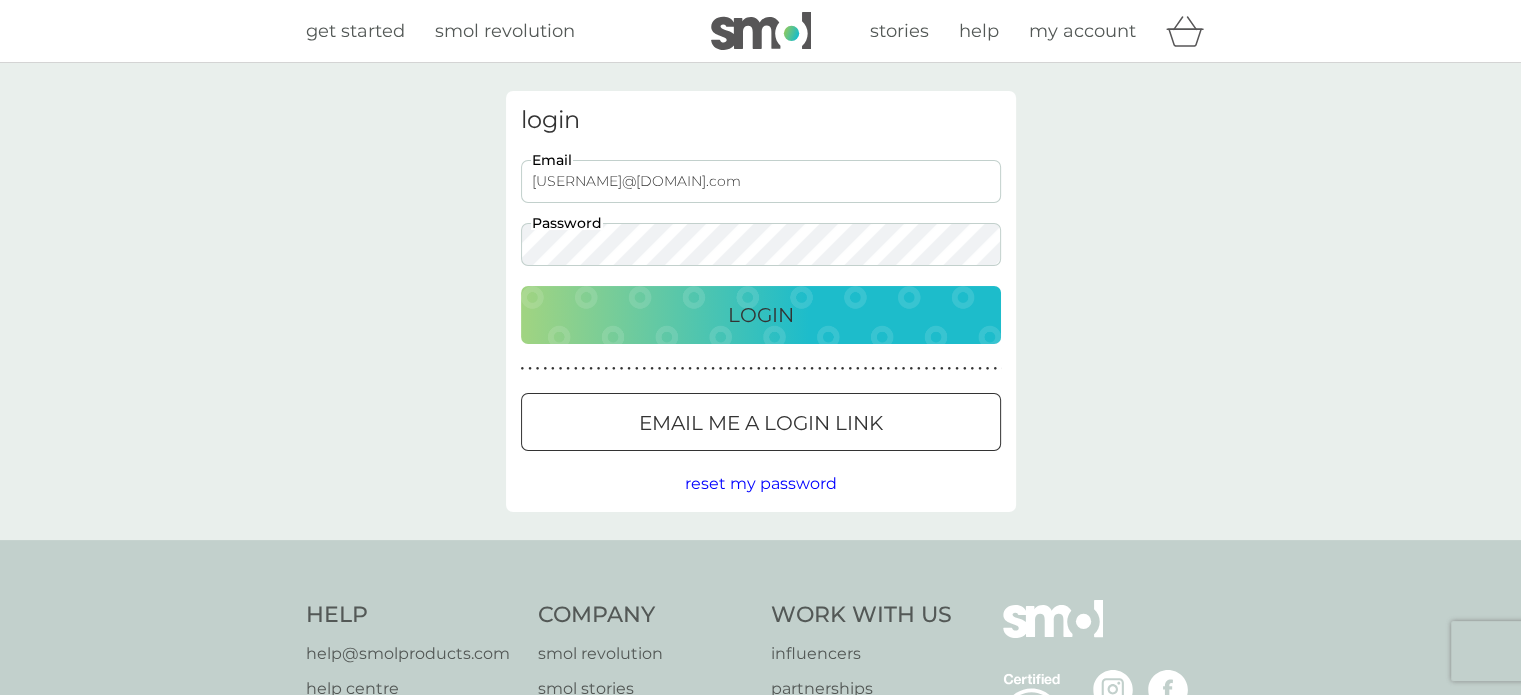 click on "Login" at bounding box center (761, 315) 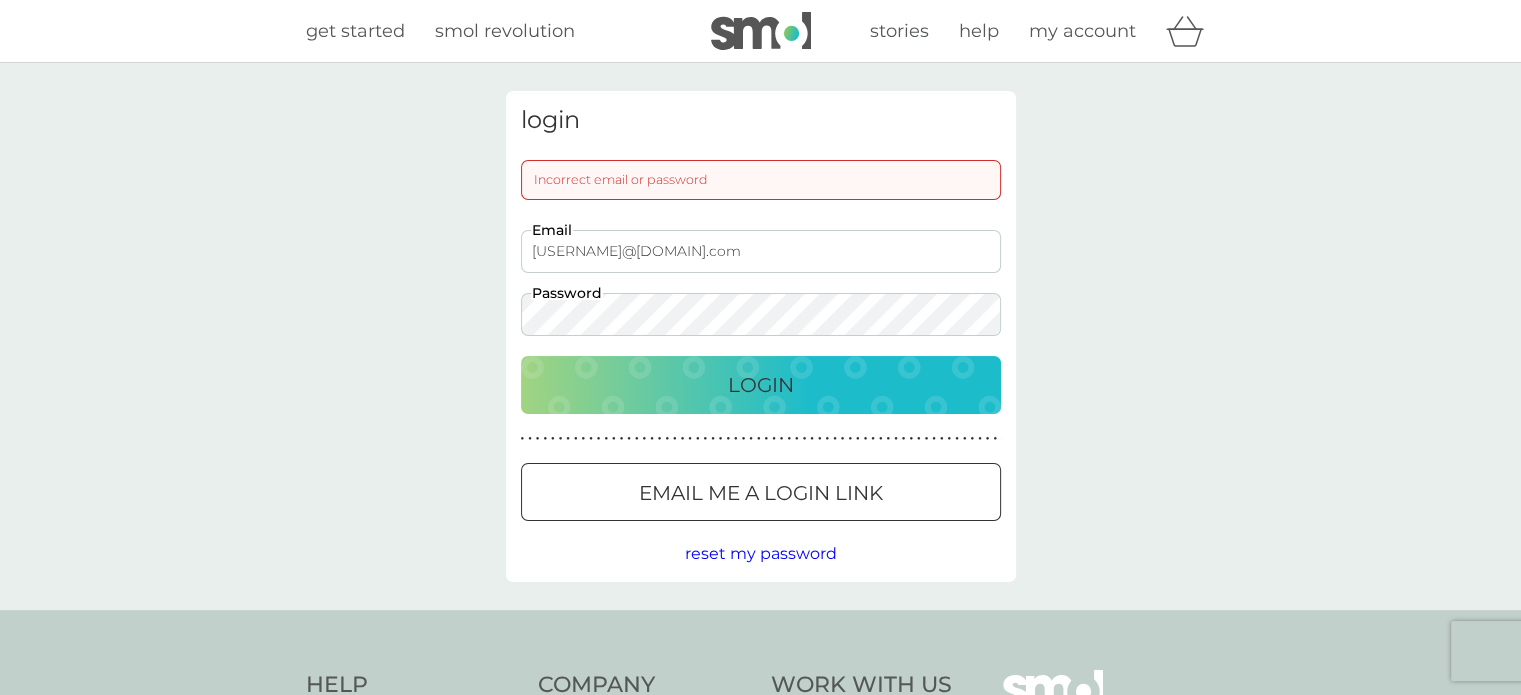 click on "Email me a login link" at bounding box center (761, 493) 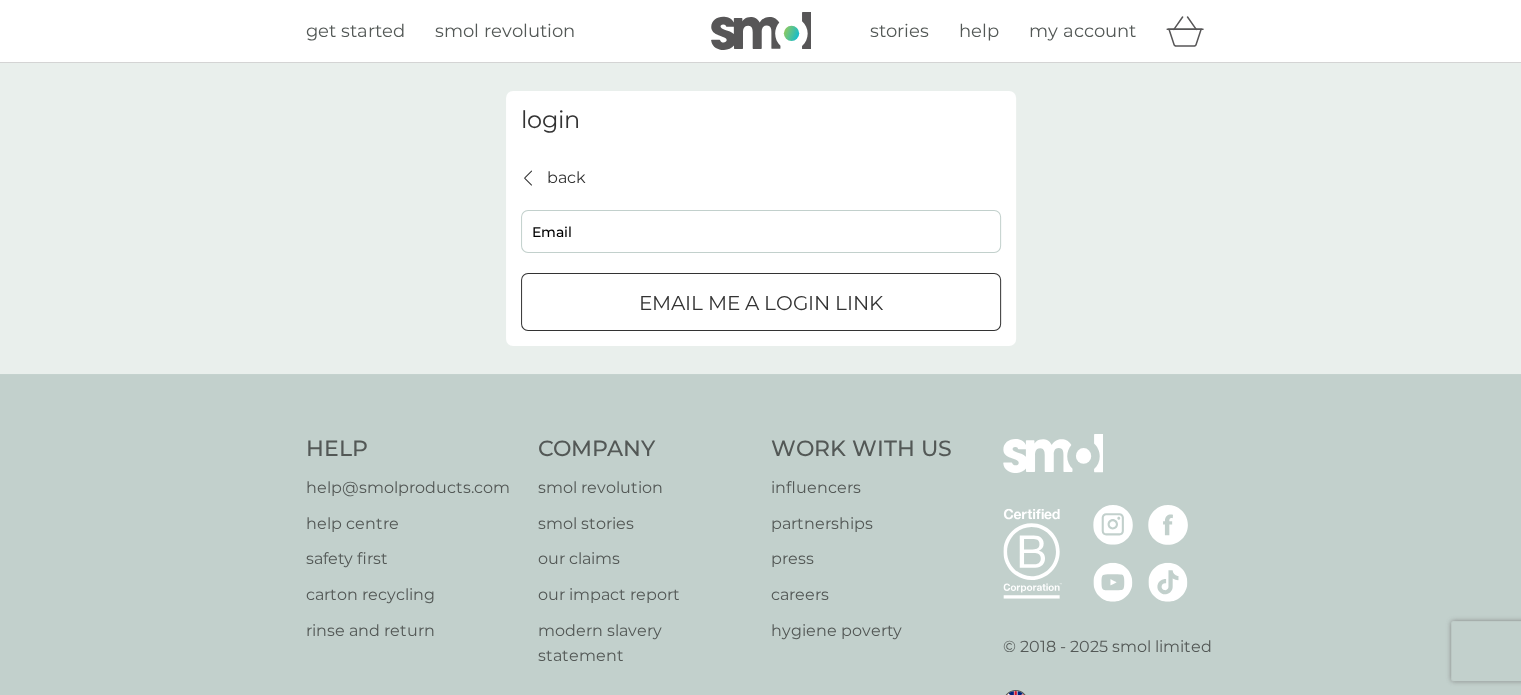 click on "Email" at bounding box center (761, 231) 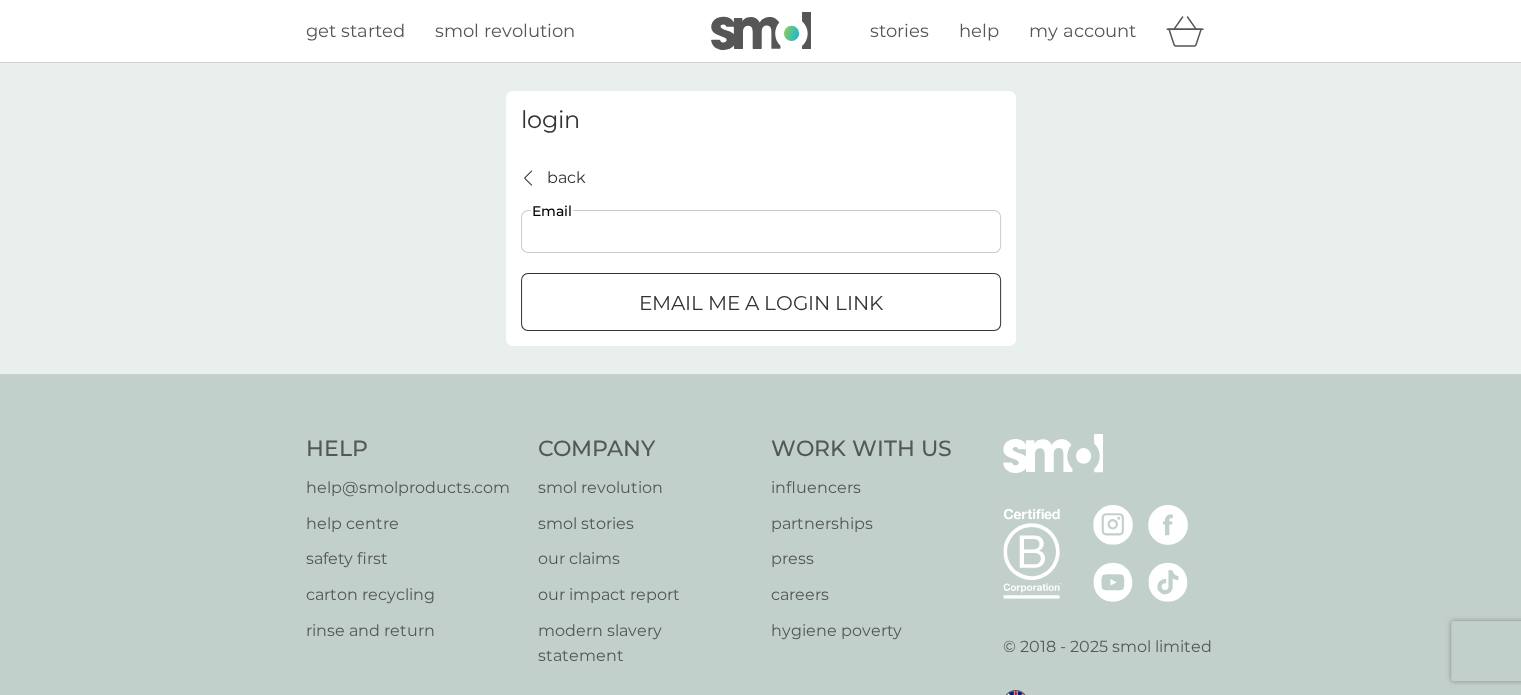 type on "[EMAIL]" 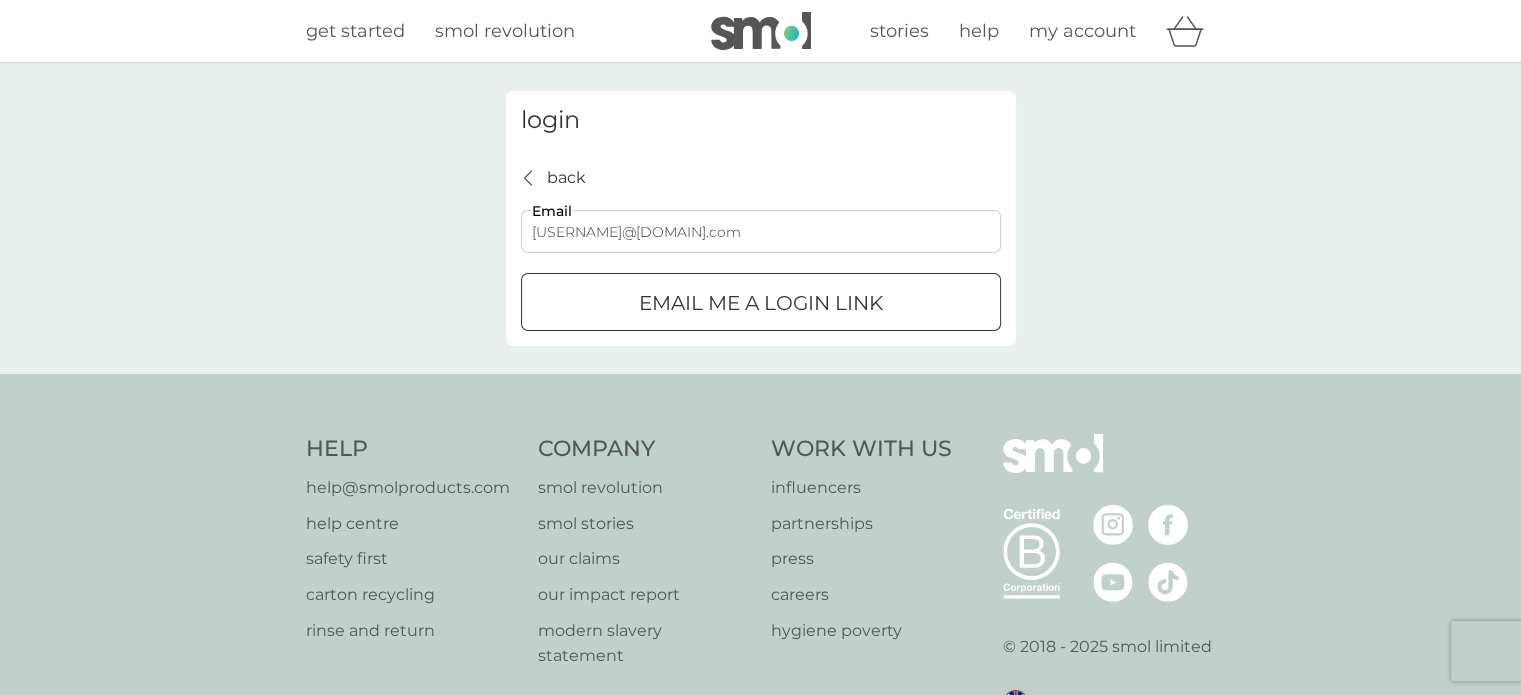 click at bounding box center [761, 303] 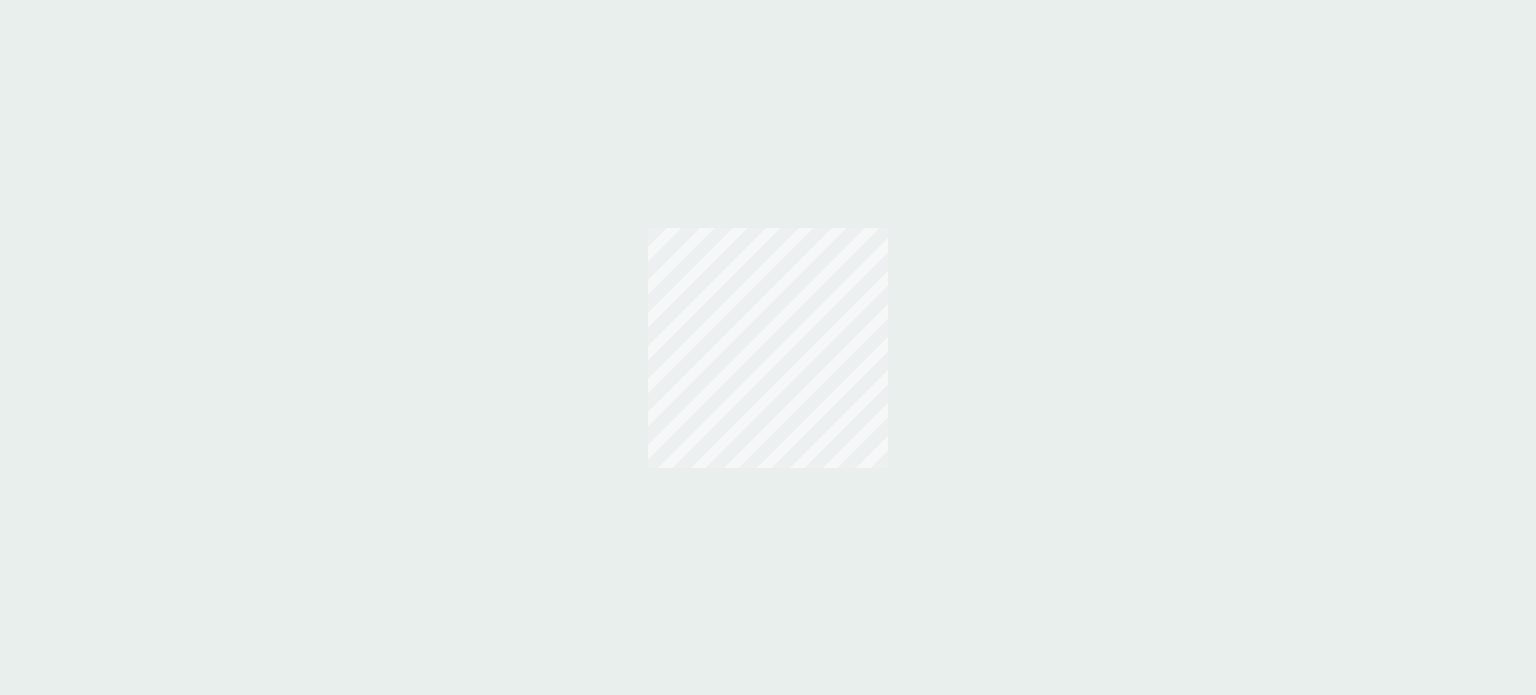 scroll, scrollTop: 0, scrollLeft: 0, axis: both 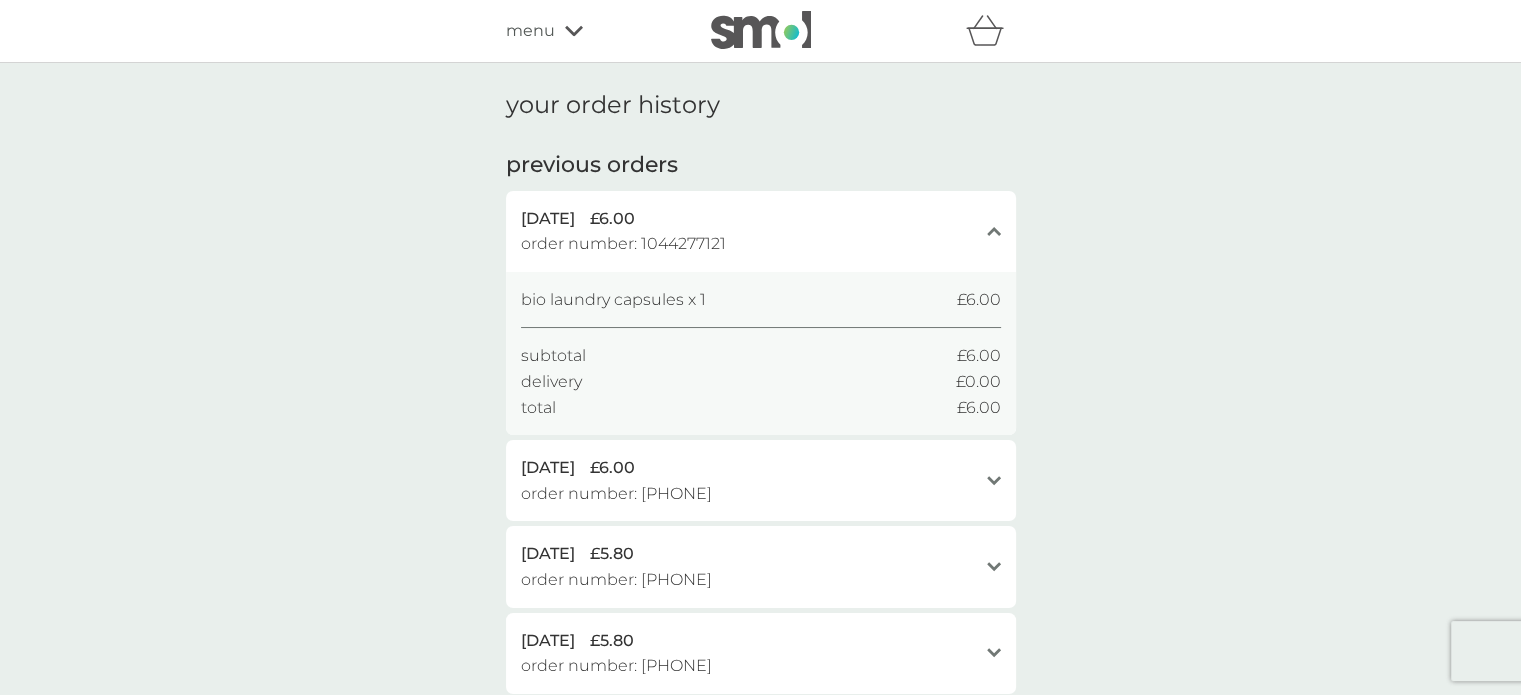 click on "order number:   1044277121" at bounding box center [623, 244] 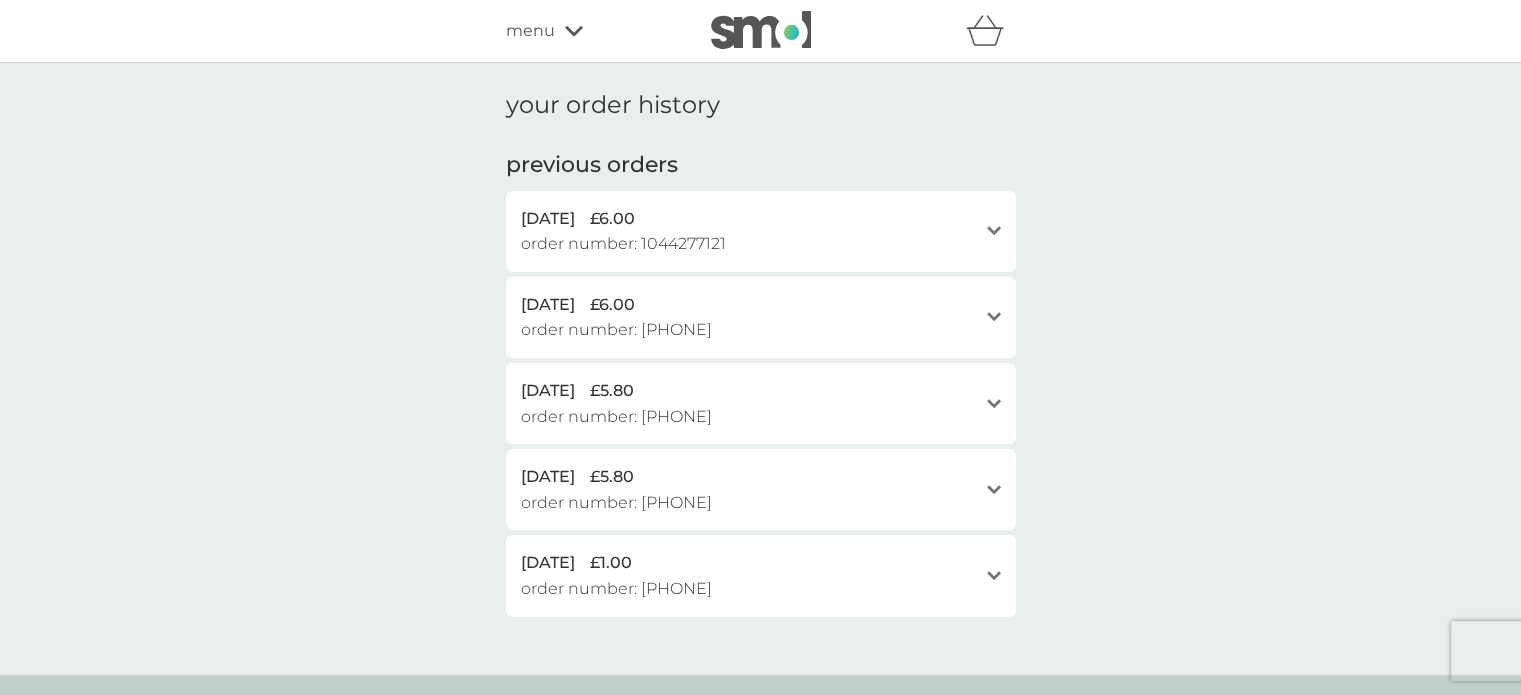 click on "order number:   1044277121" at bounding box center (623, 244) 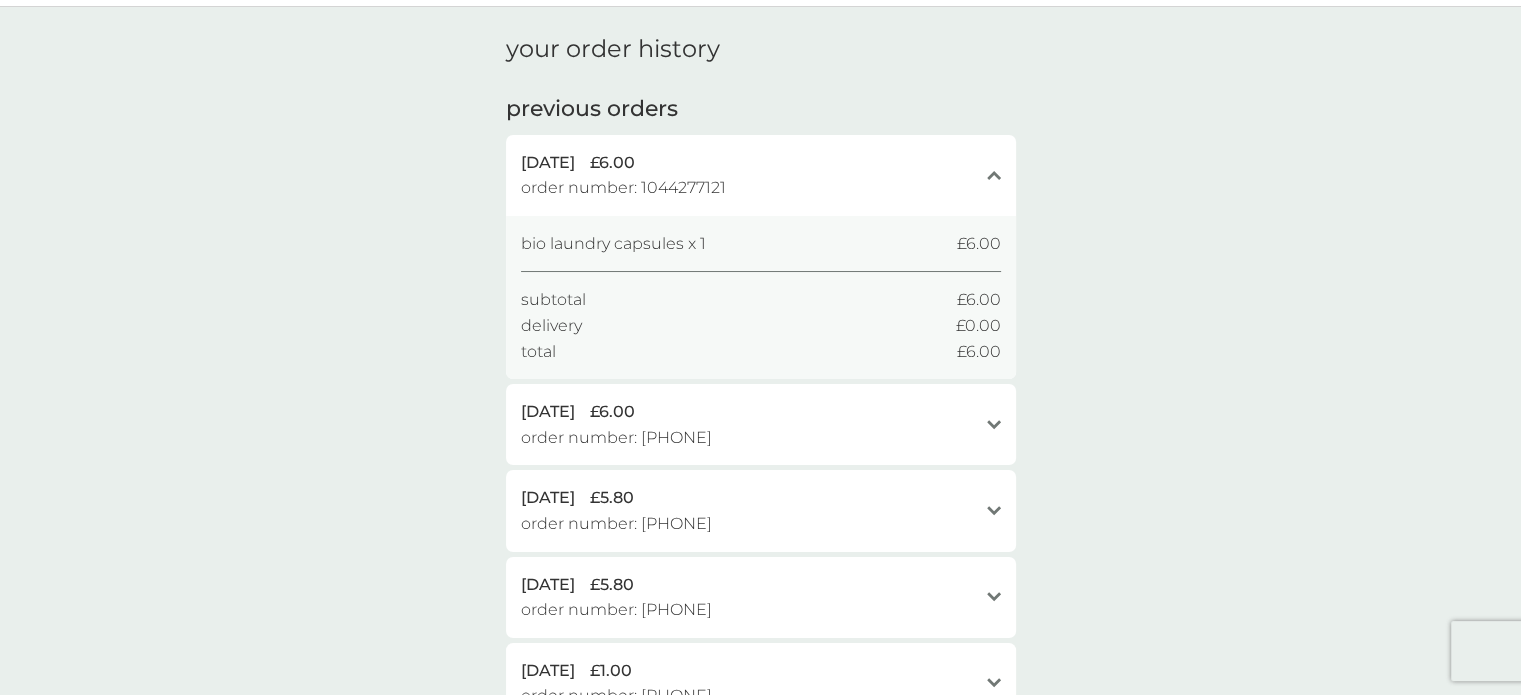 scroll, scrollTop: 0, scrollLeft: 0, axis: both 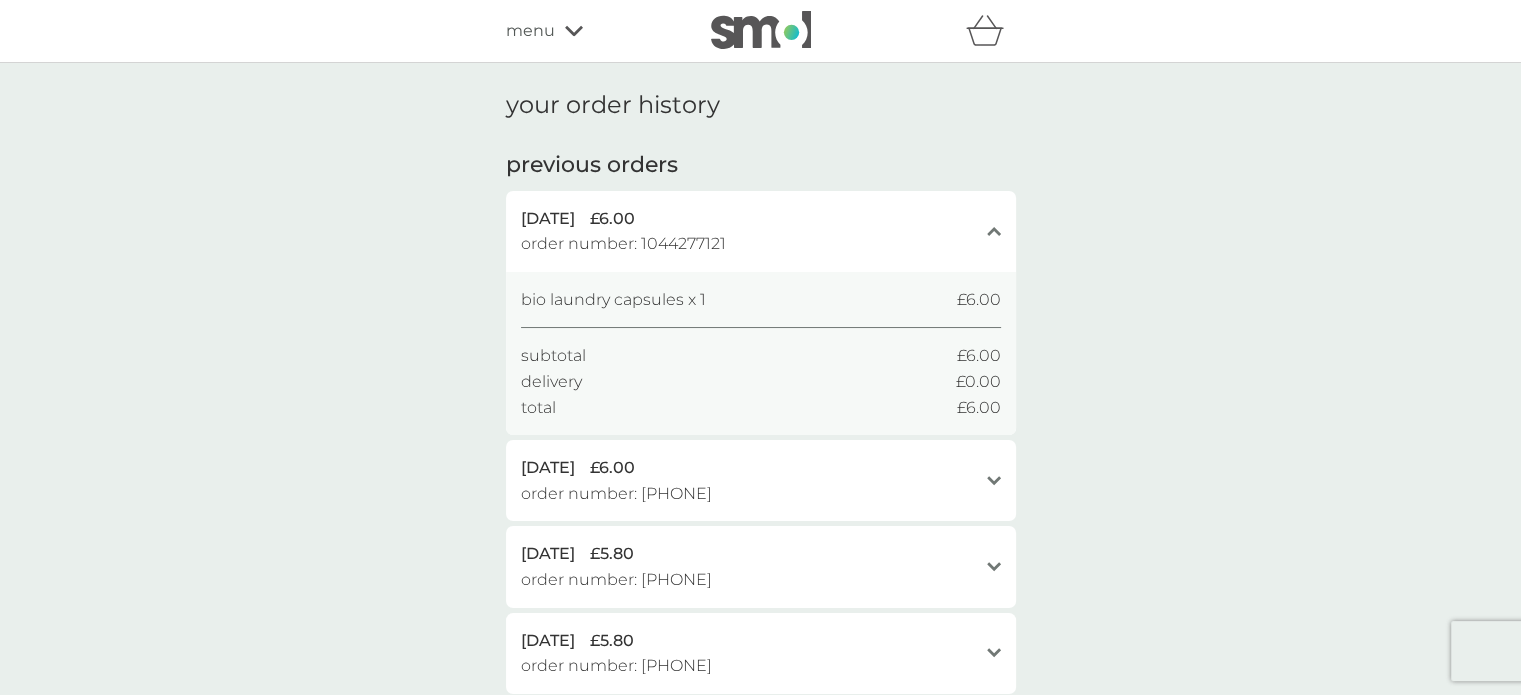click on "close" 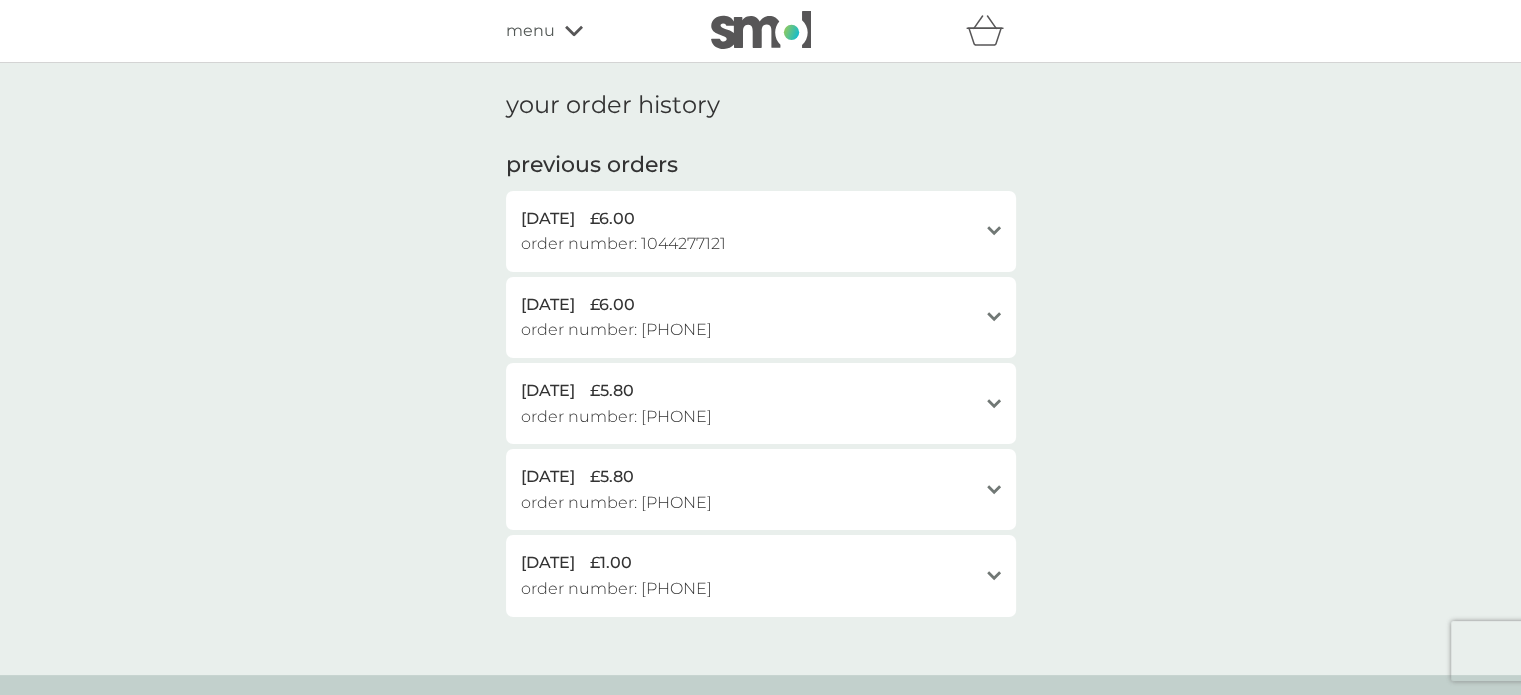 click on "£6.00" at bounding box center [612, 219] 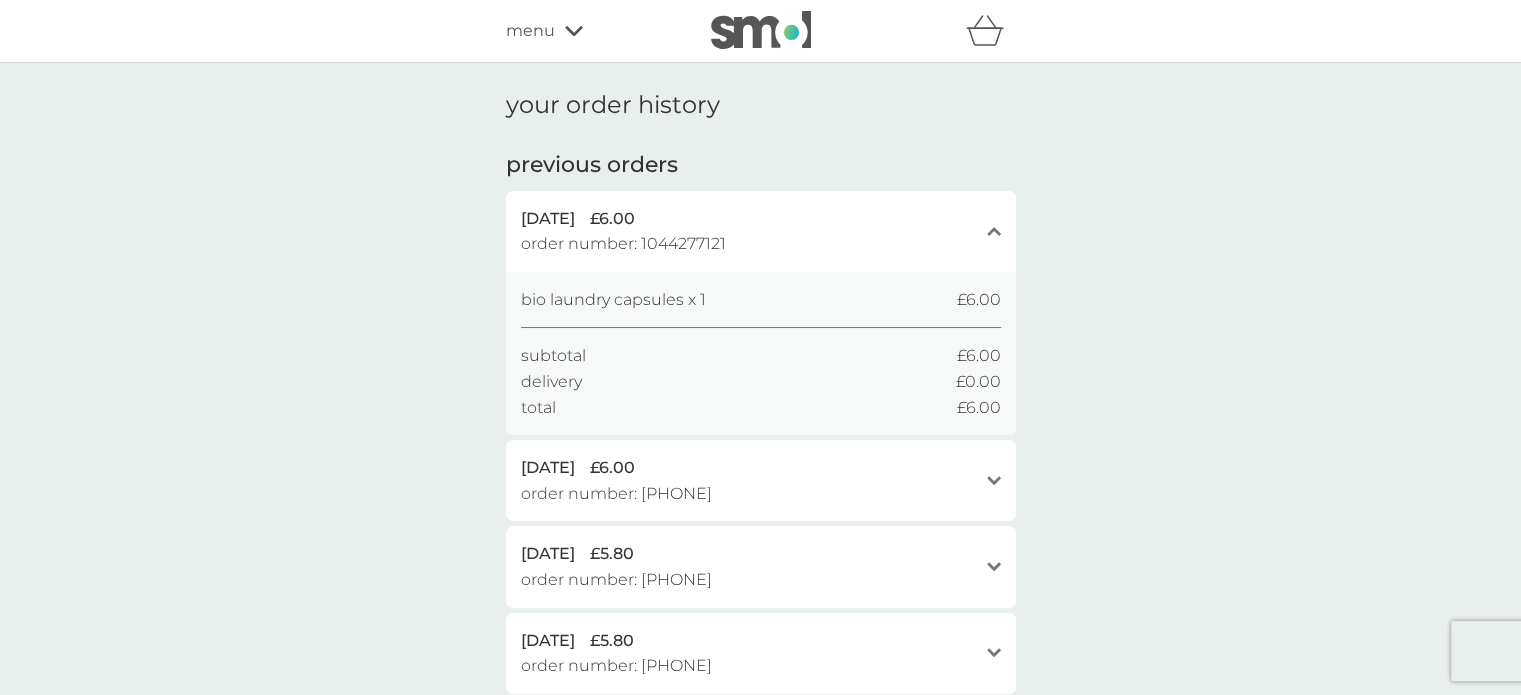 click on "order number:   1044277121" at bounding box center [623, 244] 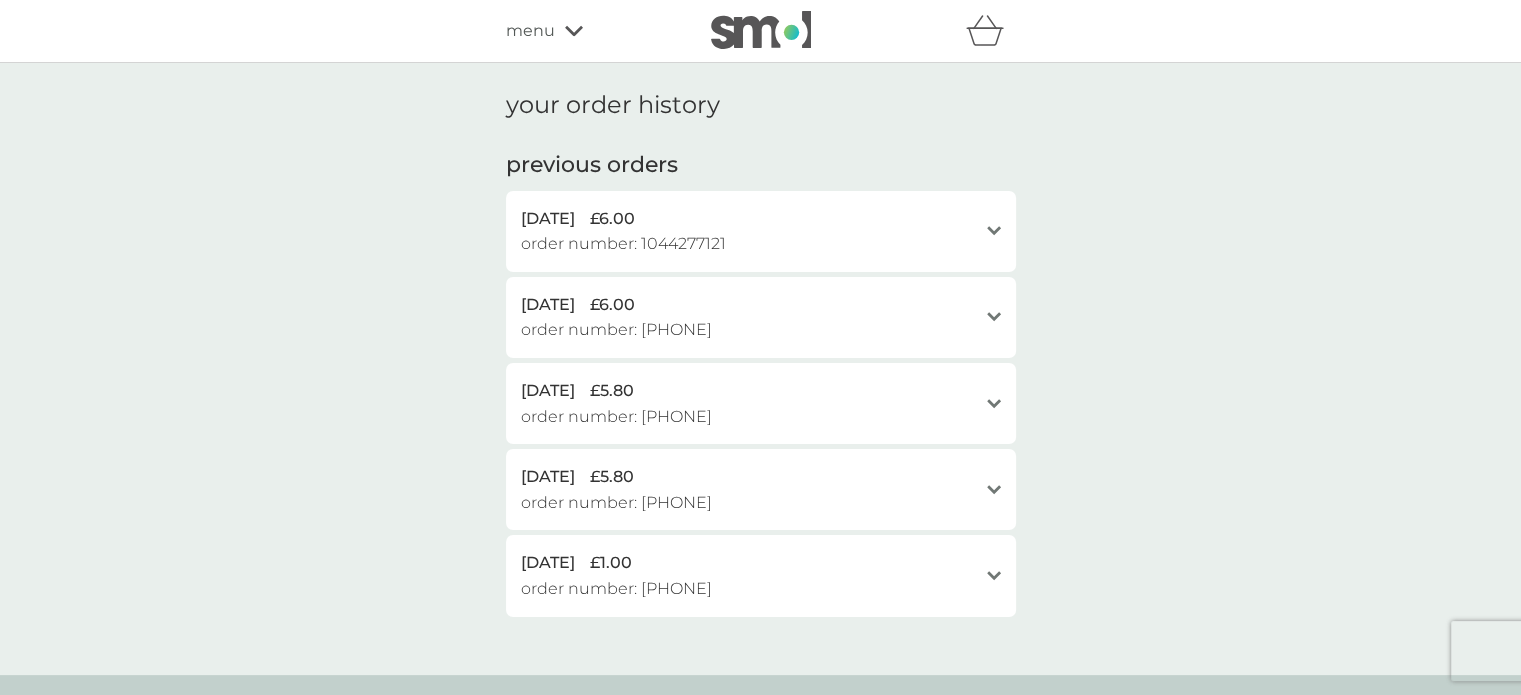click on "menu" at bounding box center [530, 31] 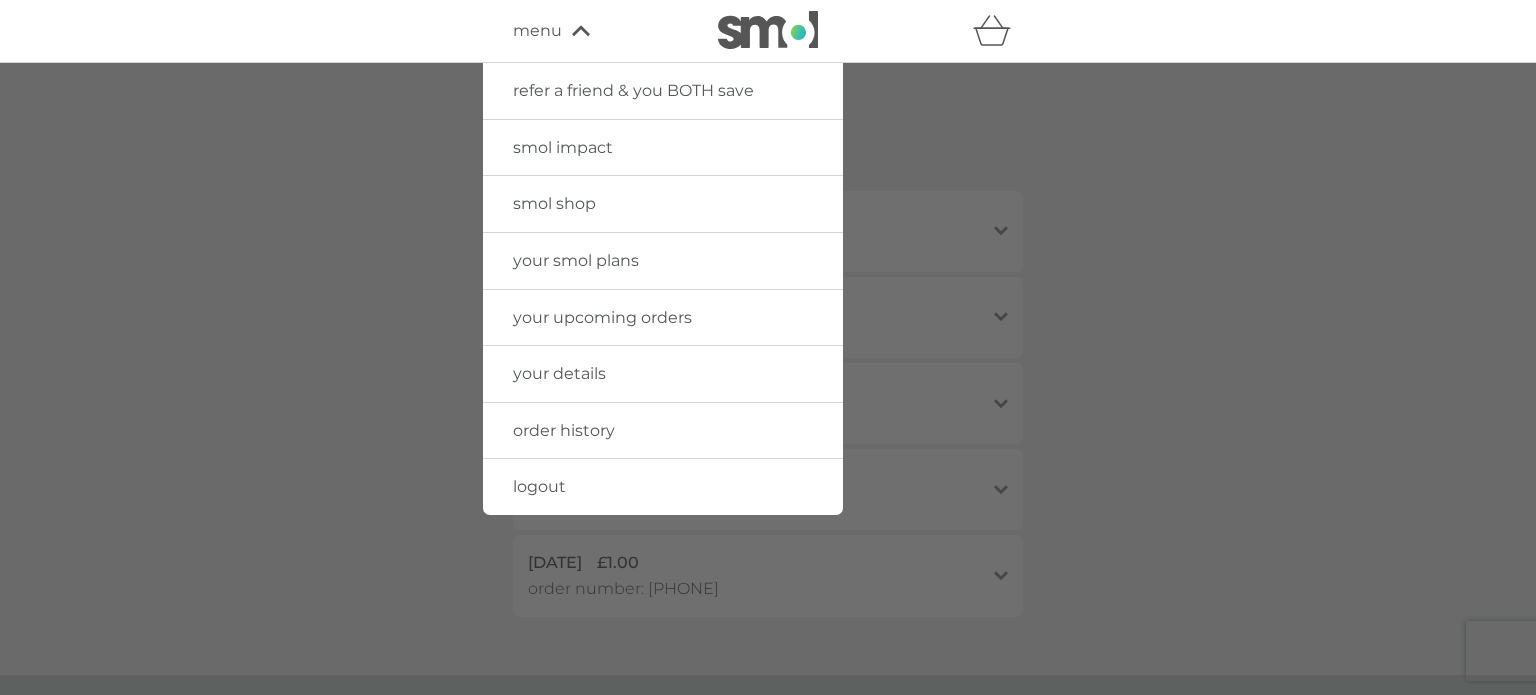 click on "order history" at bounding box center (564, 430) 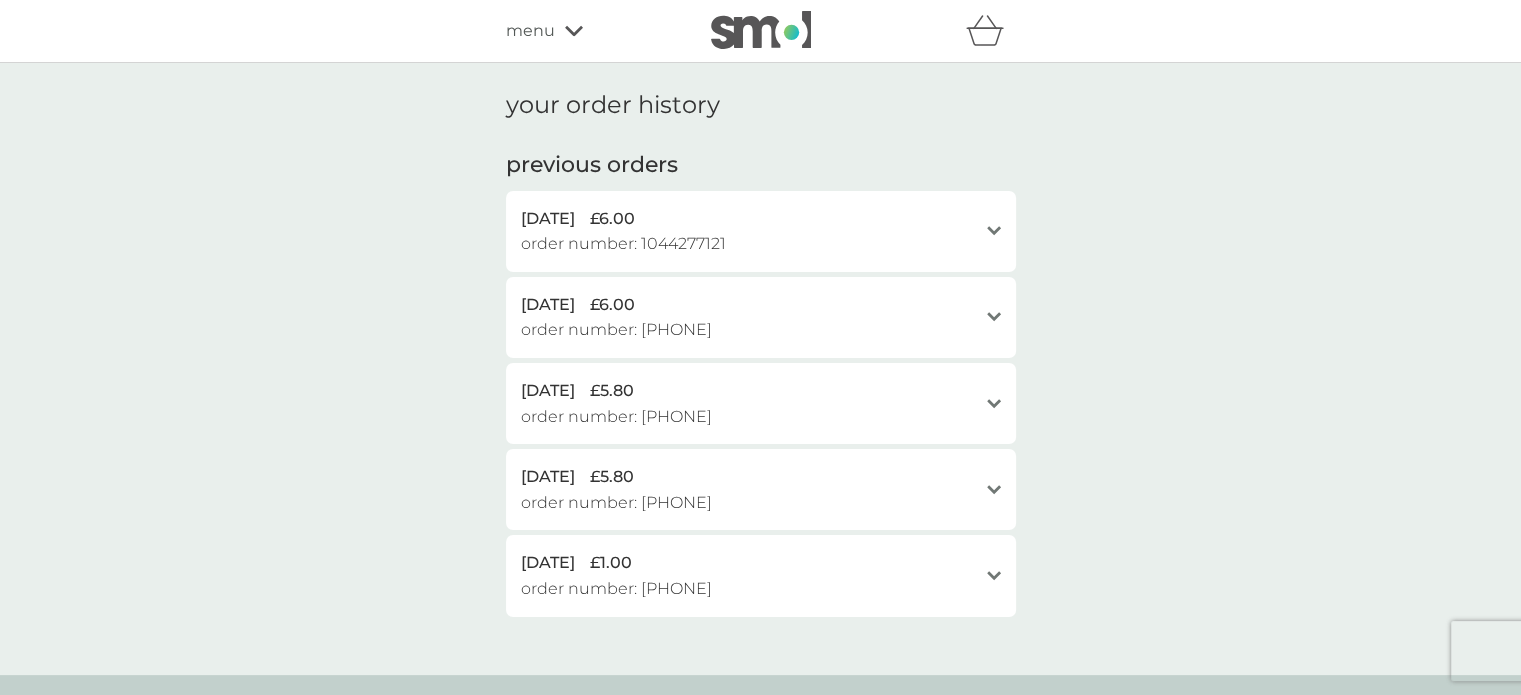 click on "menu" at bounding box center (591, 31) 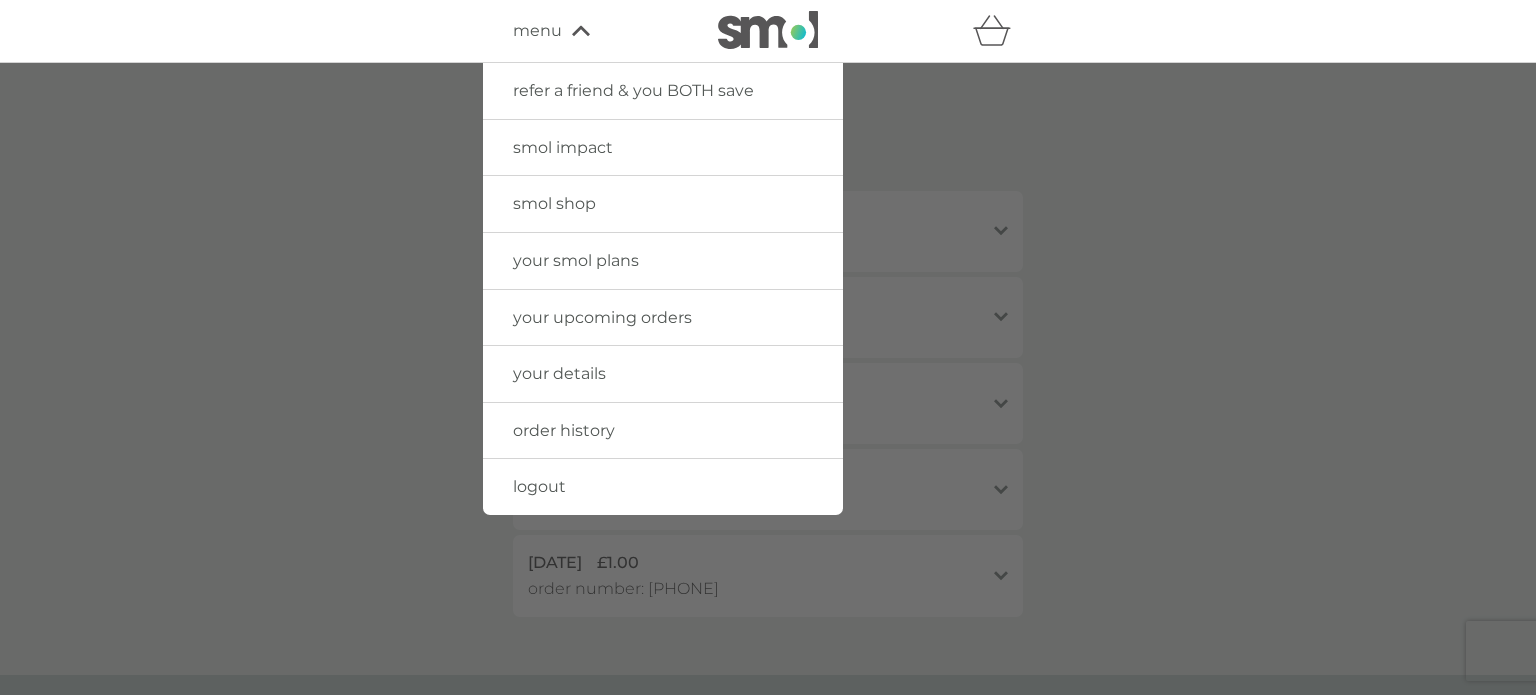 click on "your details" at bounding box center (663, 374) 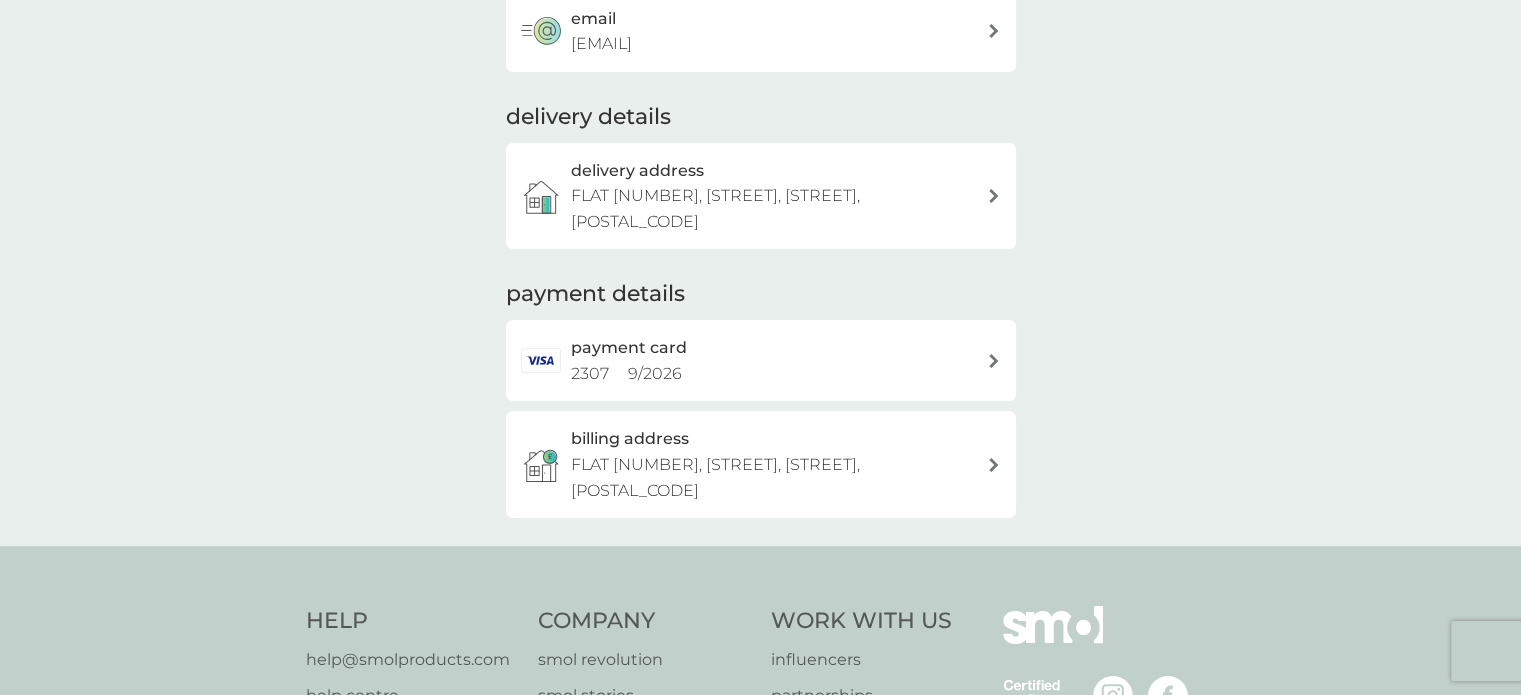 scroll, scrollTop: 0, scrollLeft: 0, axis: both 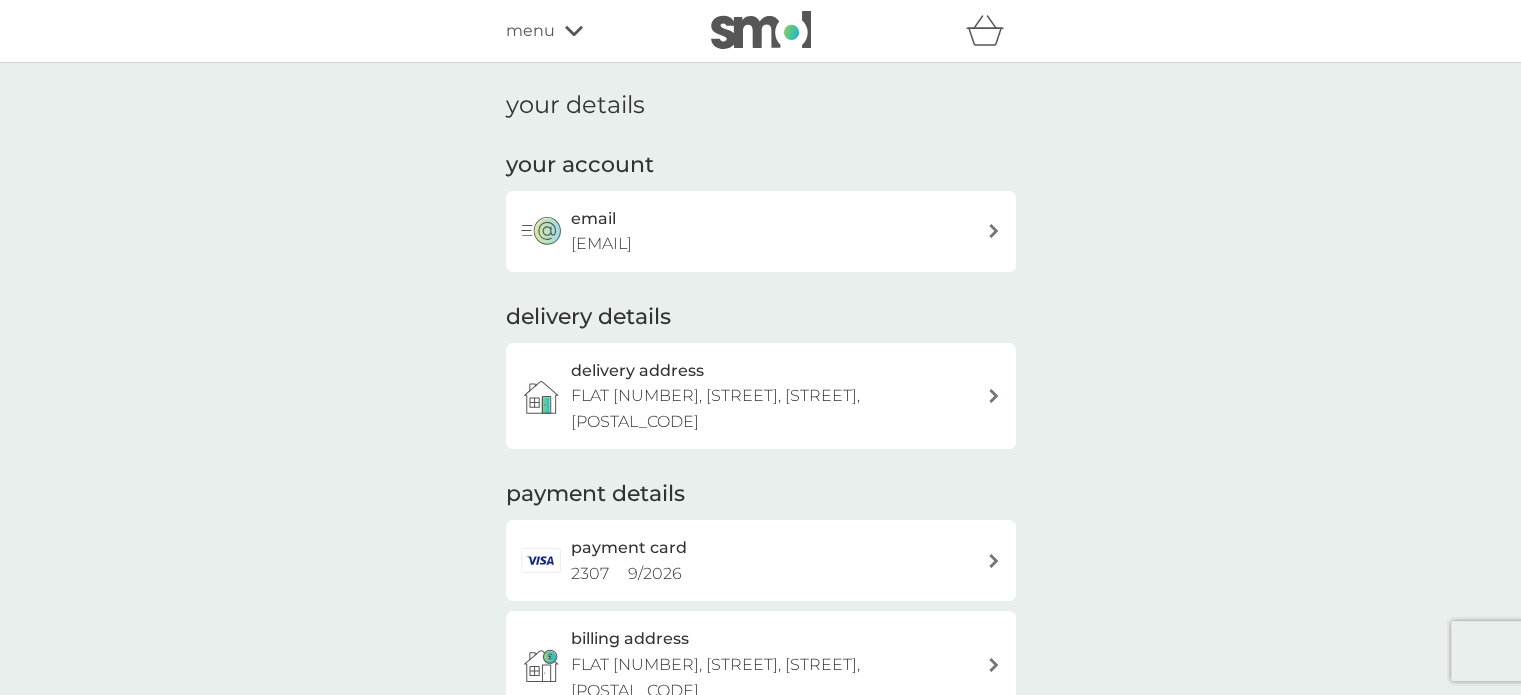 click on "refer a friend & you BOTH save smol impact smol shop your smol plans your upcoming orders your details order history logout menu" at bounding box center (760, 31) 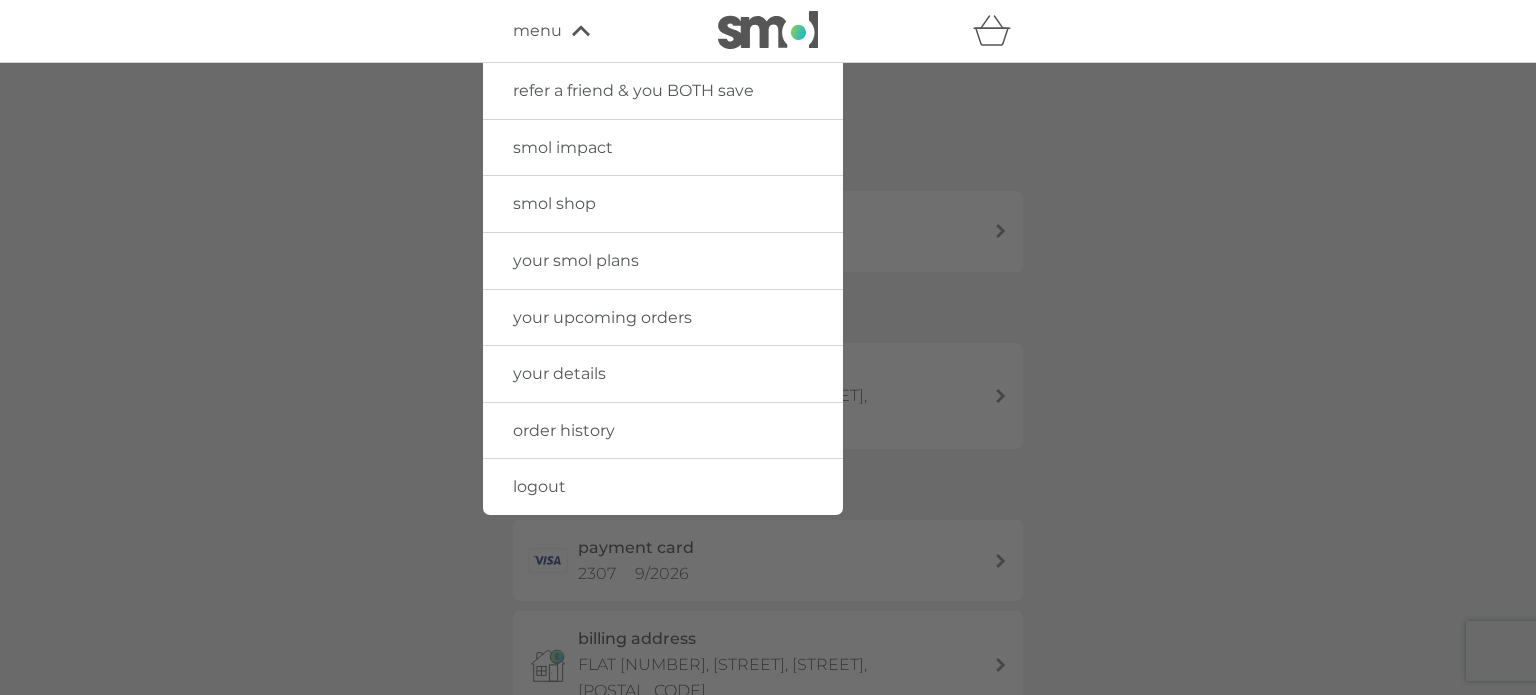 click on "your upcoming orders" at bounding box center [602, 317] 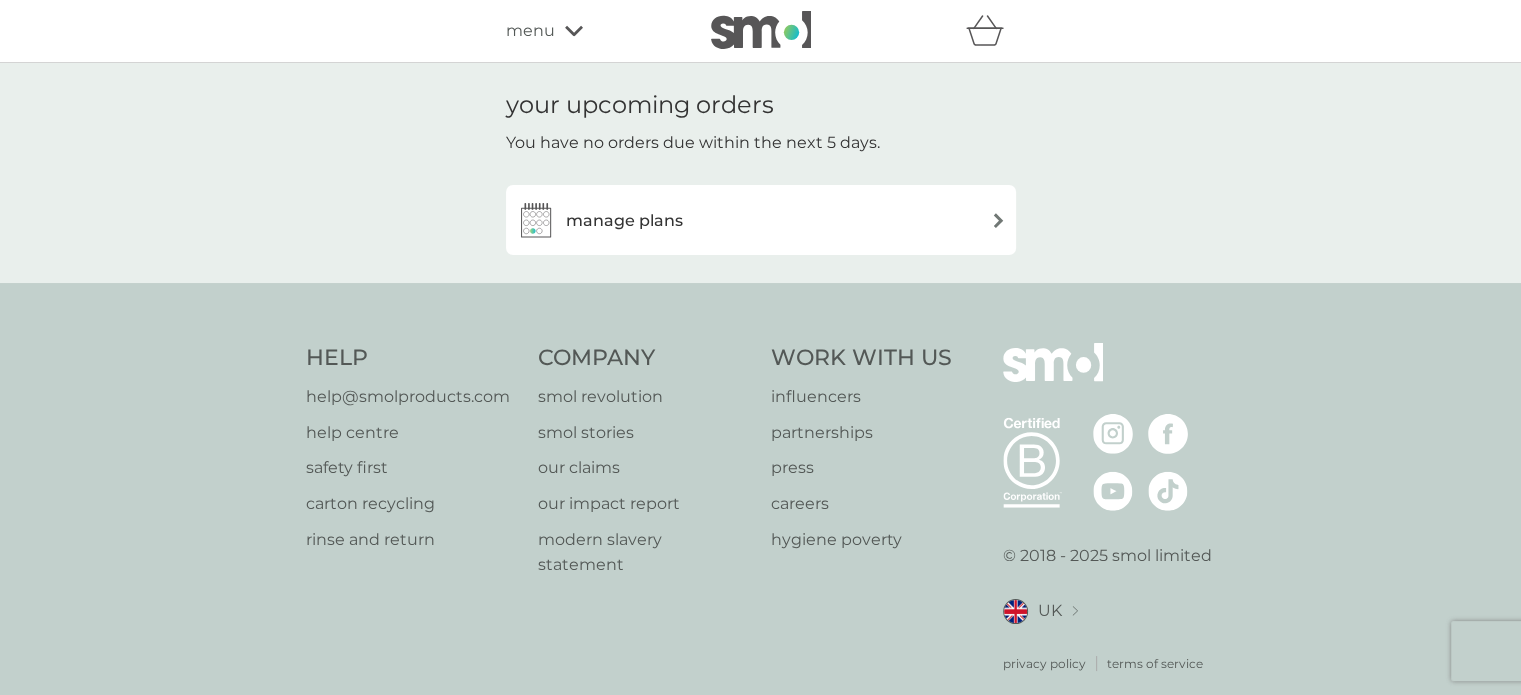click on "menu" at bounding box center (530, 31) 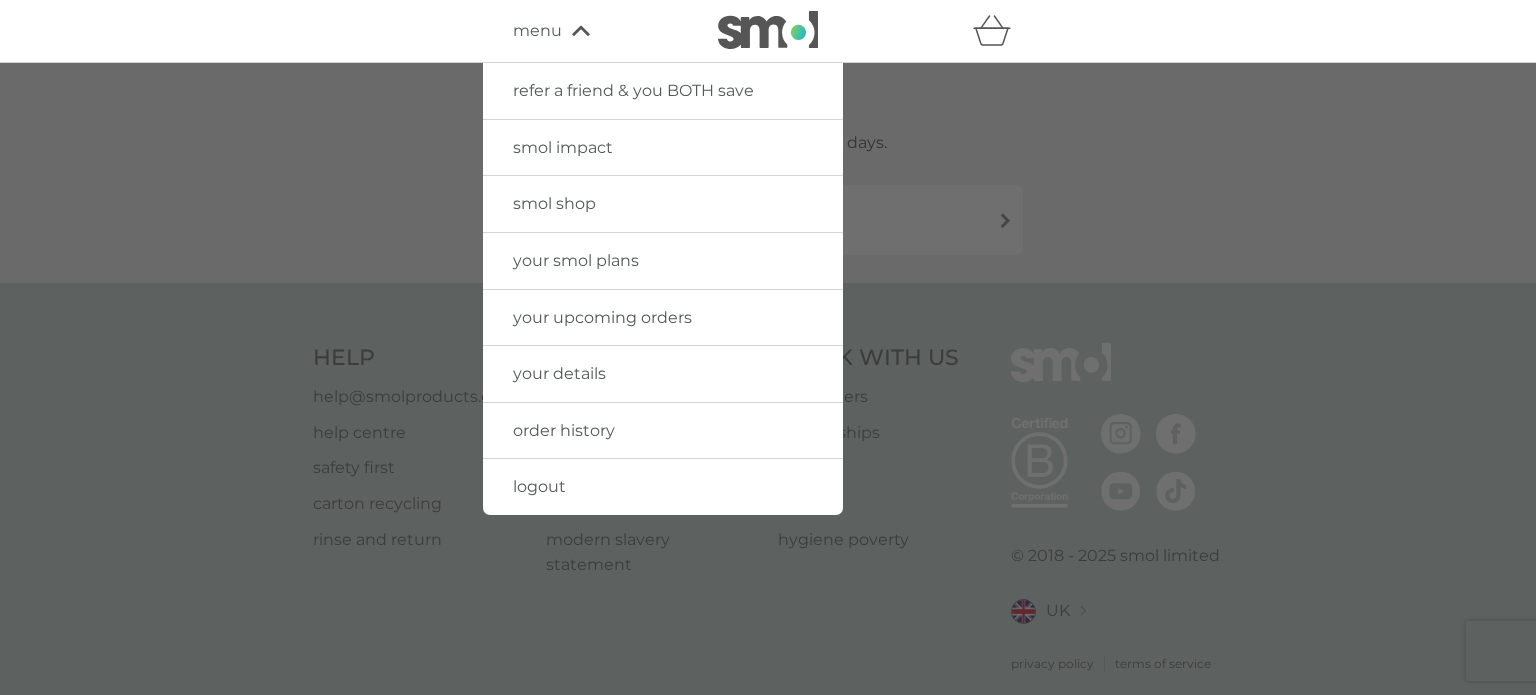 click on "order history" at bounding box center [663, 431] 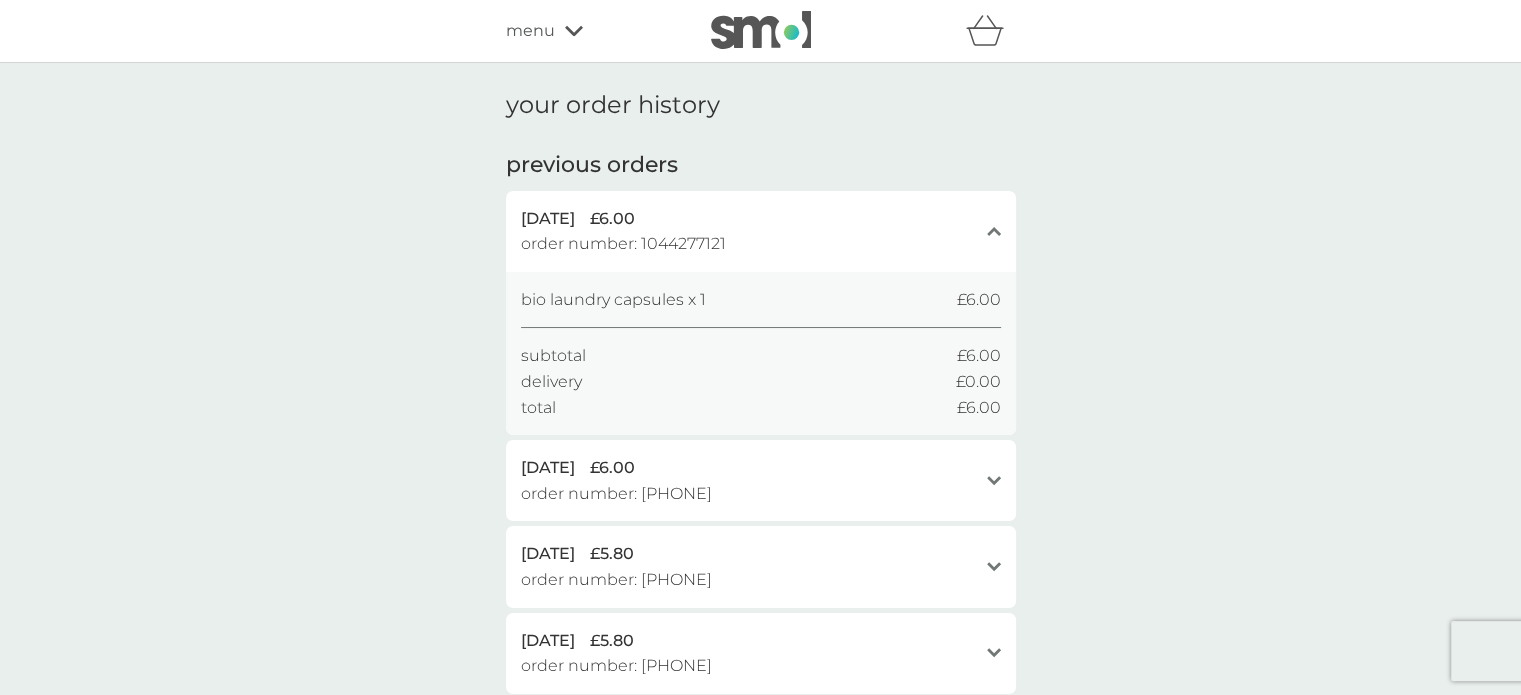click on "total £6.00" at bounding box center [761, 408] 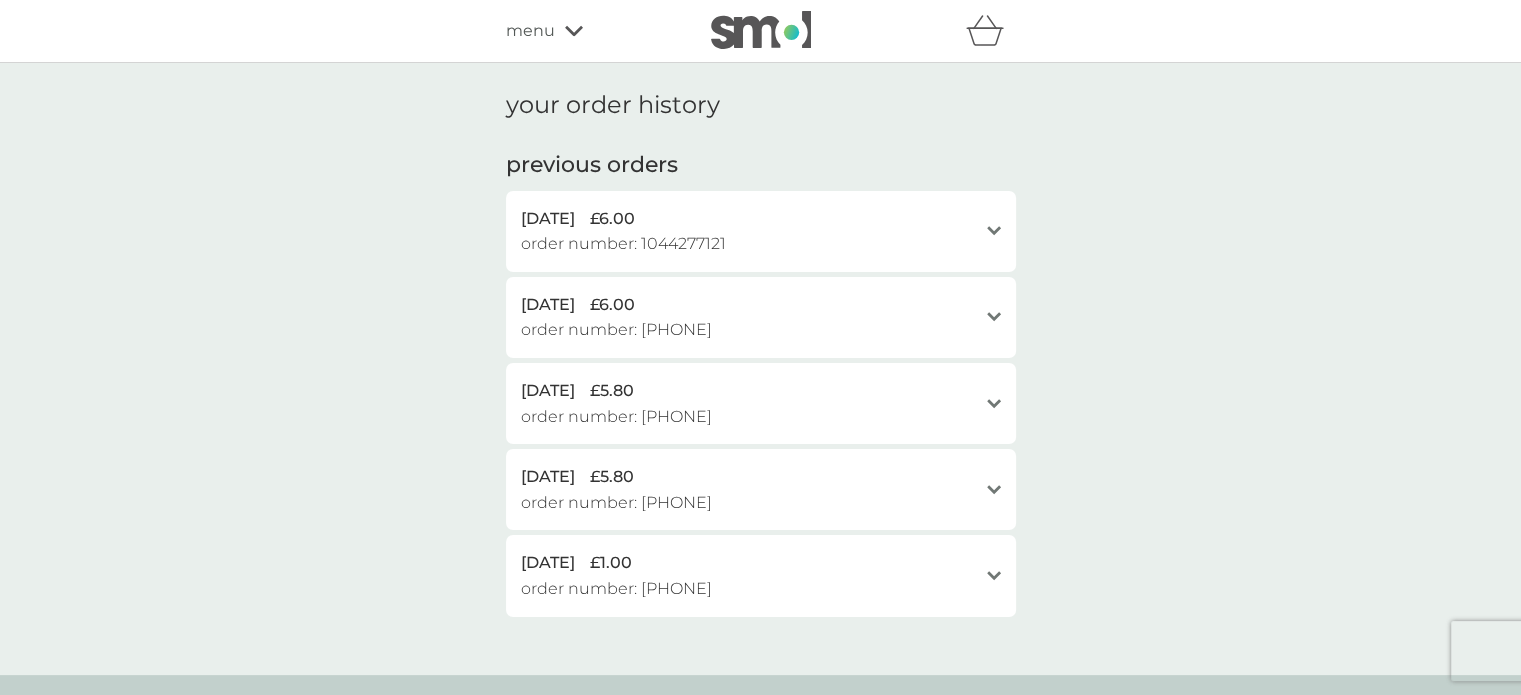 click on "[DATE] £6.00 order number:   [NUMBER] open" at bounding box center [761, 231] 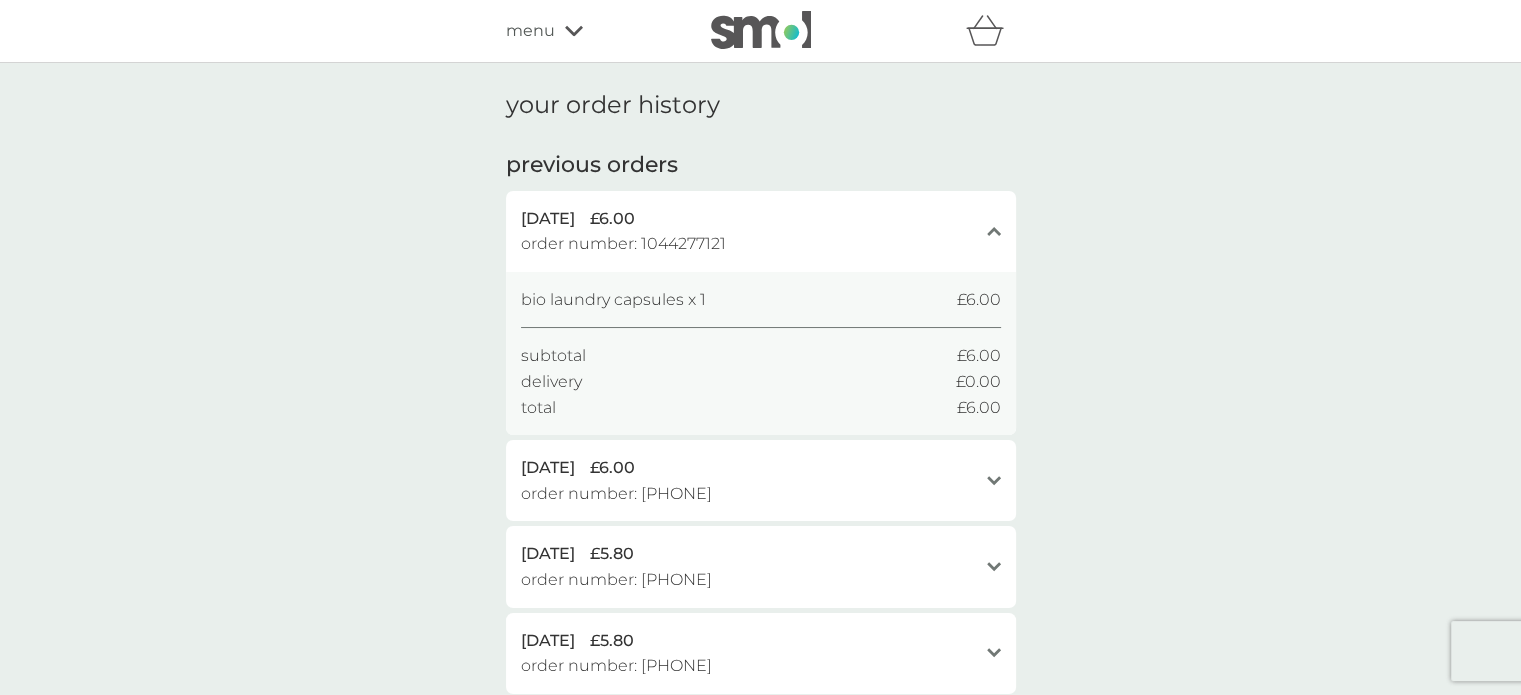 click on "order number:   1044277121" at bounding box center [623, 244] 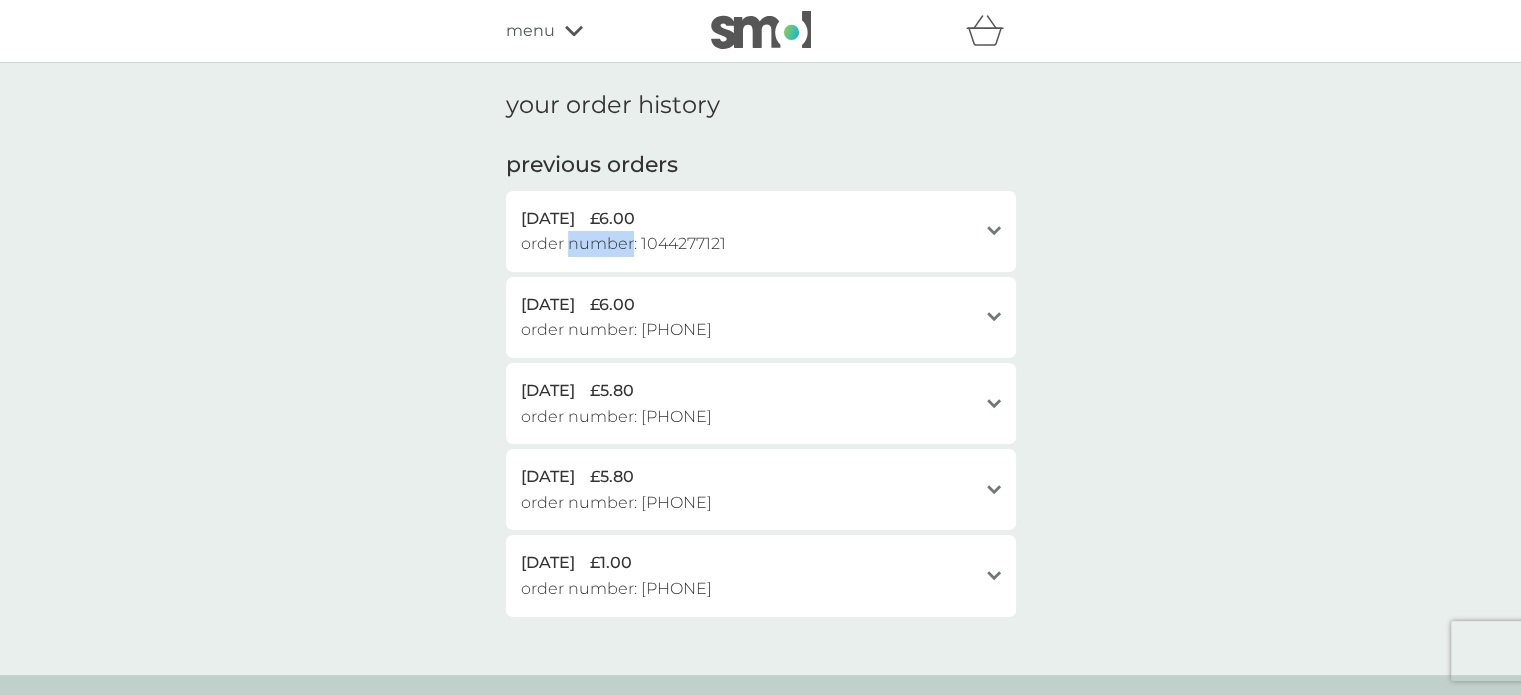 click on "order number:   1044277121" at bounding box center (623, 244) 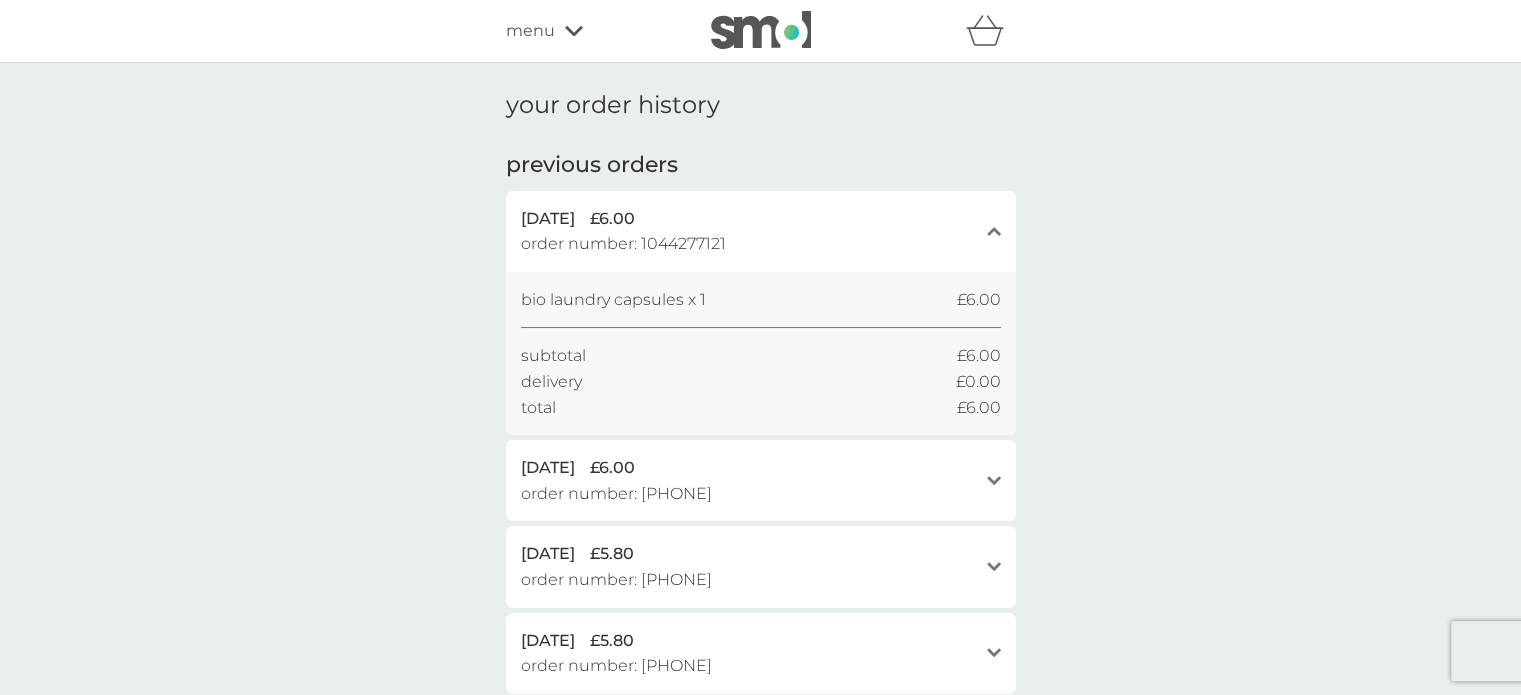 click on "delivery" at bounding box center [551, 382] 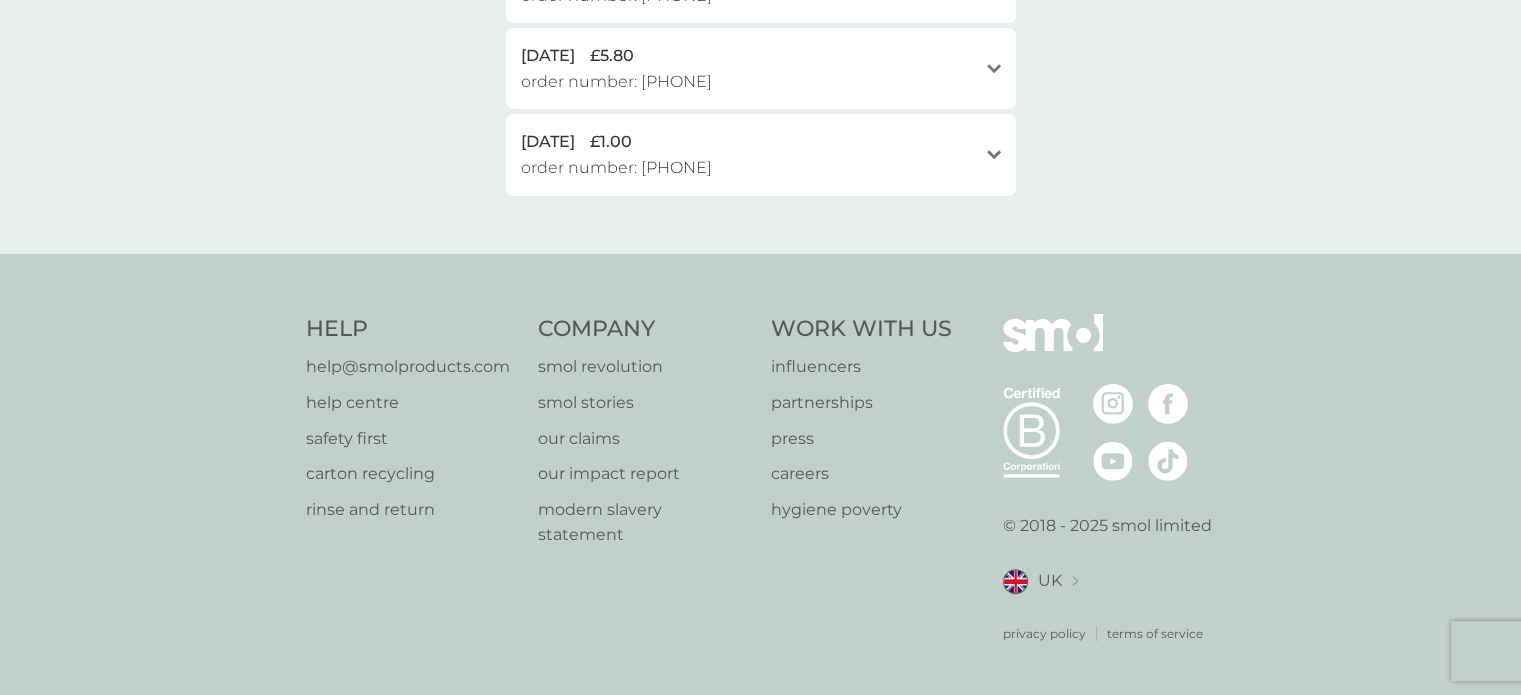 scroll, scrollTop: 428, scrollLeft: 0, axis: vertical 